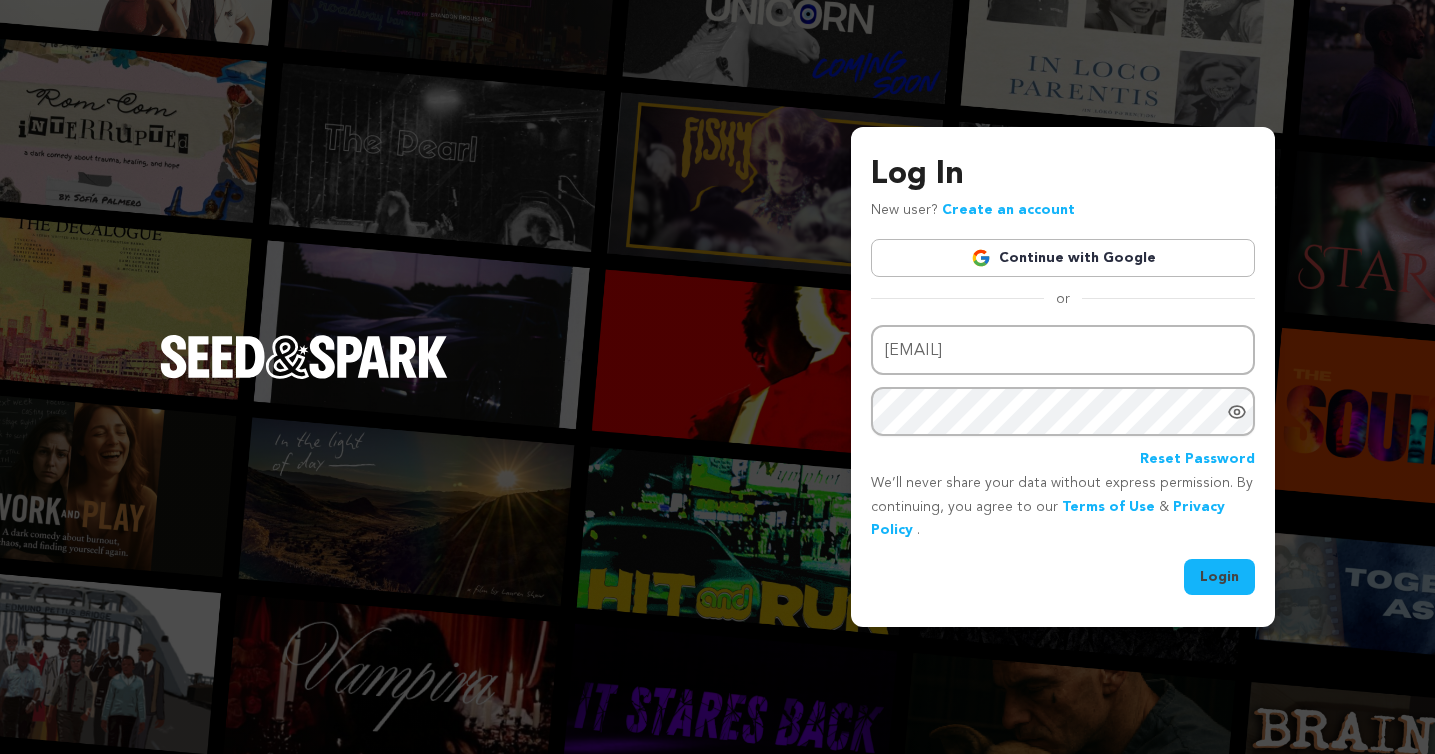 scroll, scrollTop: 0, scrollLeft: 0, axis: both 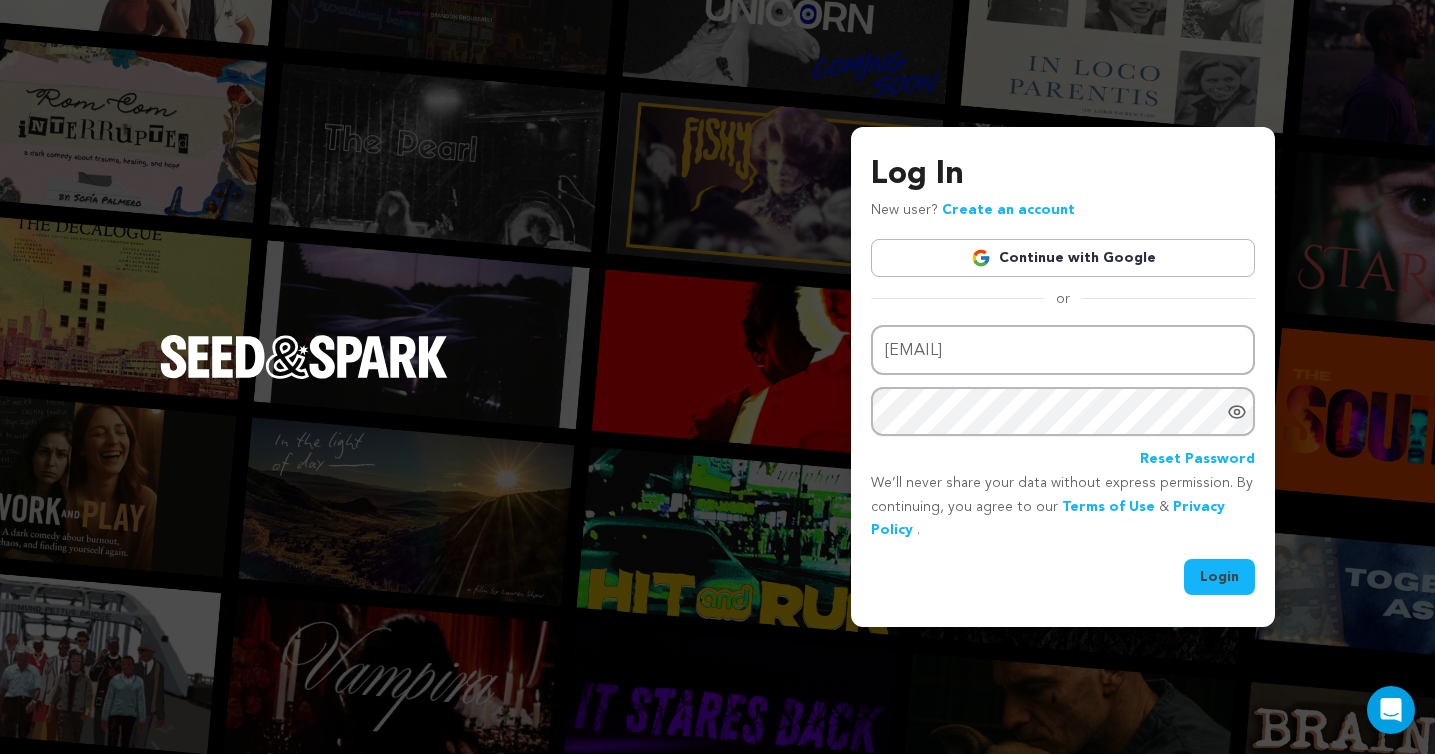 click on "Login" at bounding box center [1219, 577] 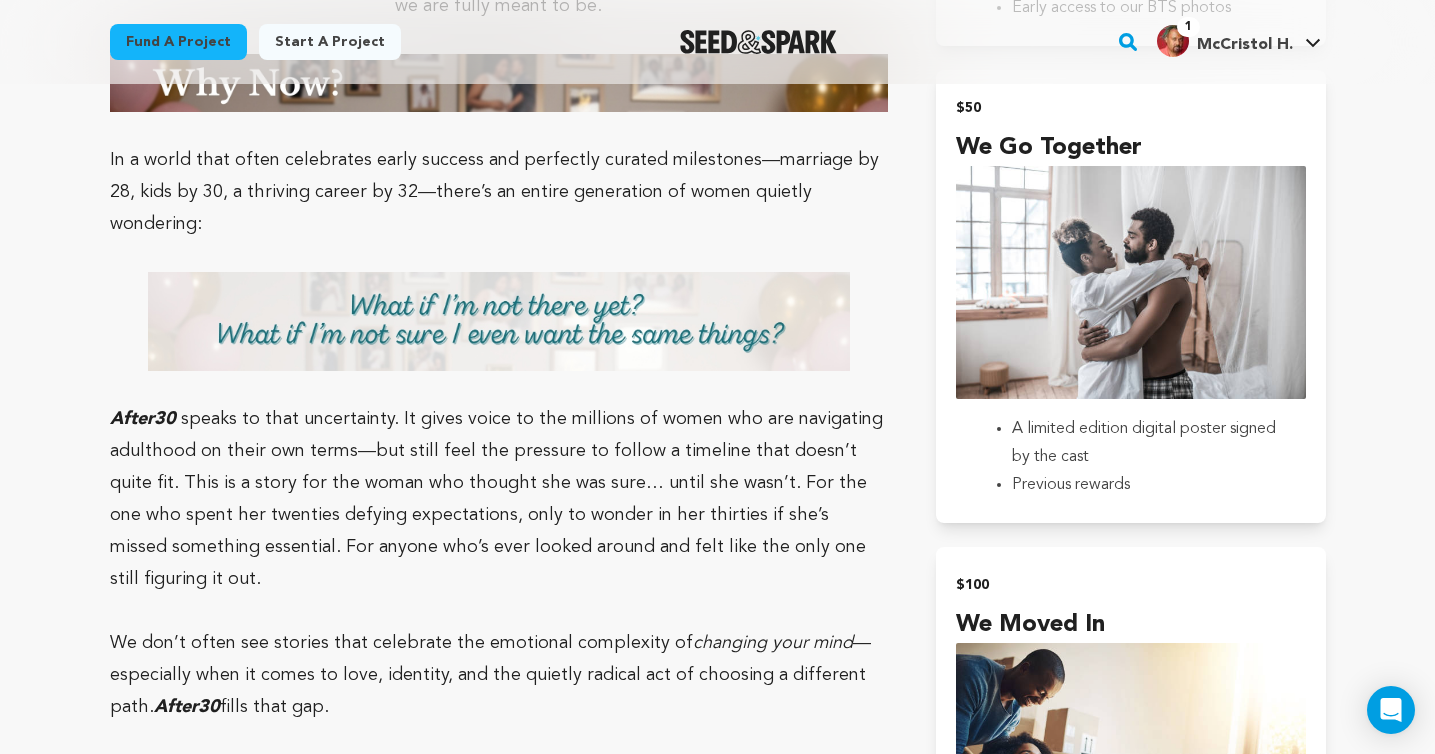 scroll, scrollTop: 2471, scrollLeft: 0, axis: vertical 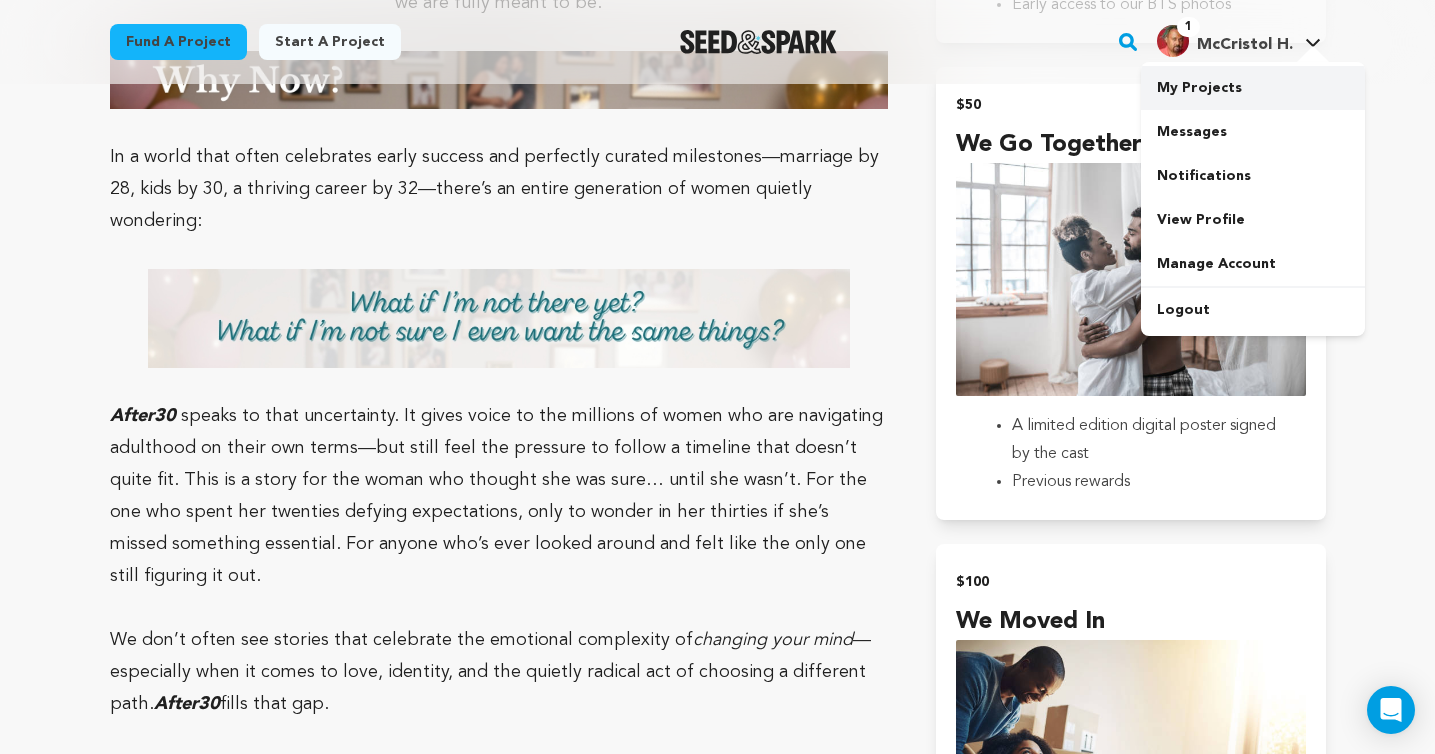 click on "My Projects" at bounding box center [1253, 88] 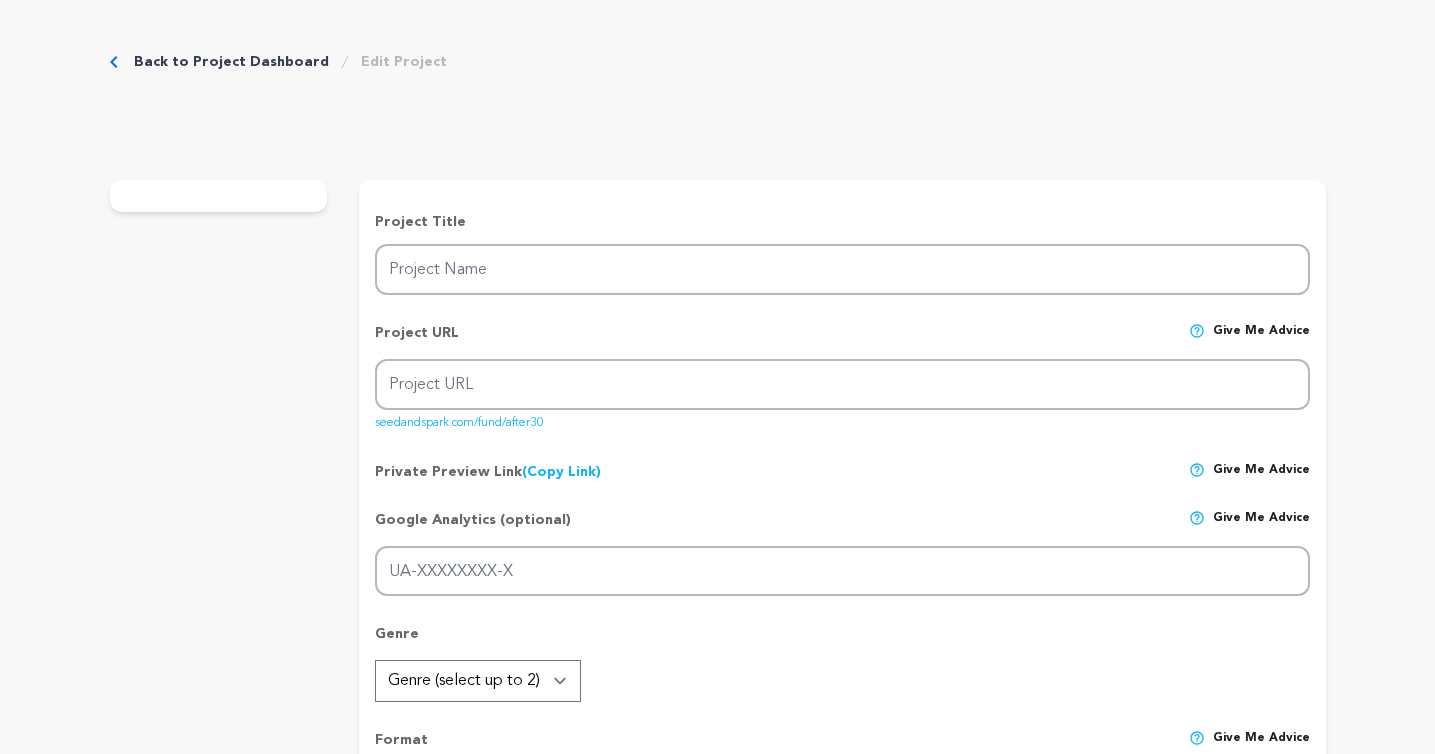 scroll, scrollTop: 0, scrollLeft: 0, axis: both 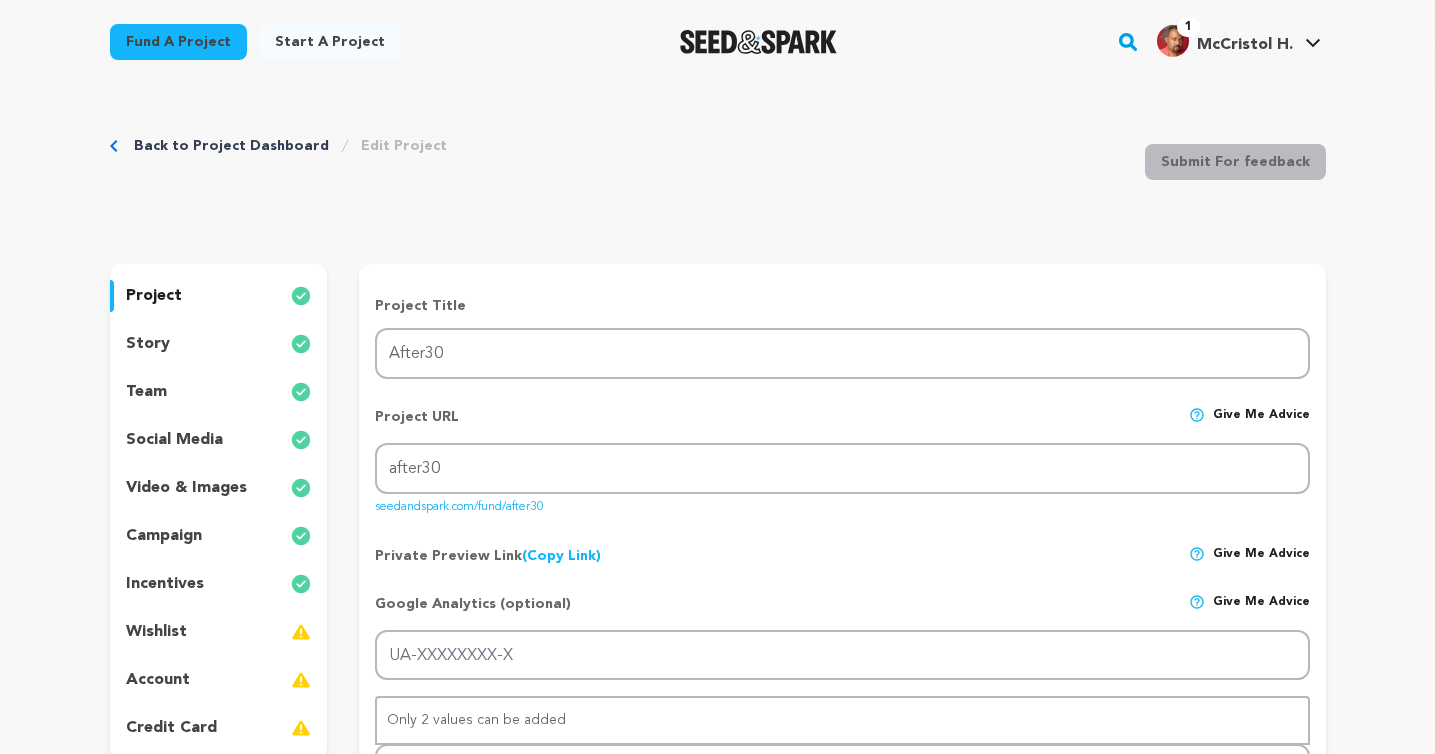 click on "story" at bounding box center (219, 344) 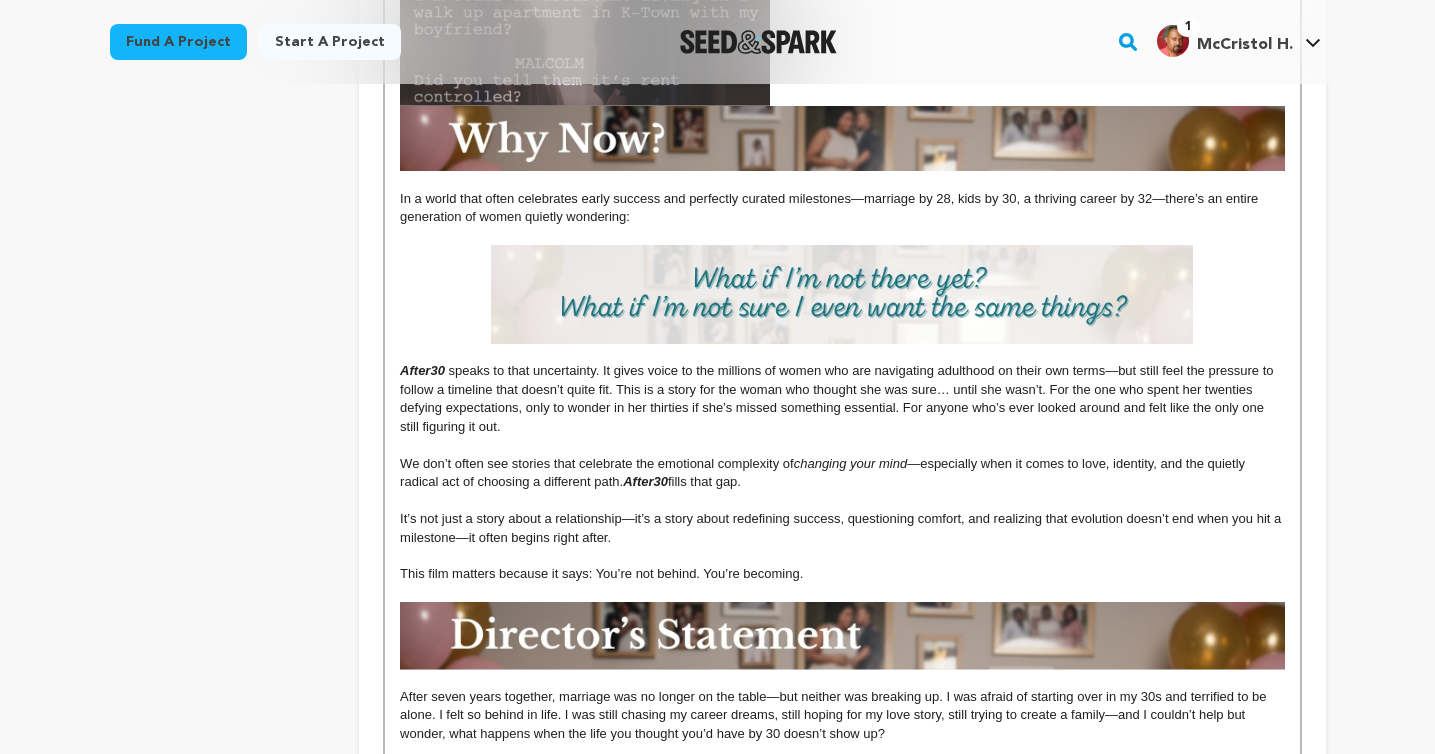 scroll, scrollTop: 1245, scrollLeft: 0, axis: vertical 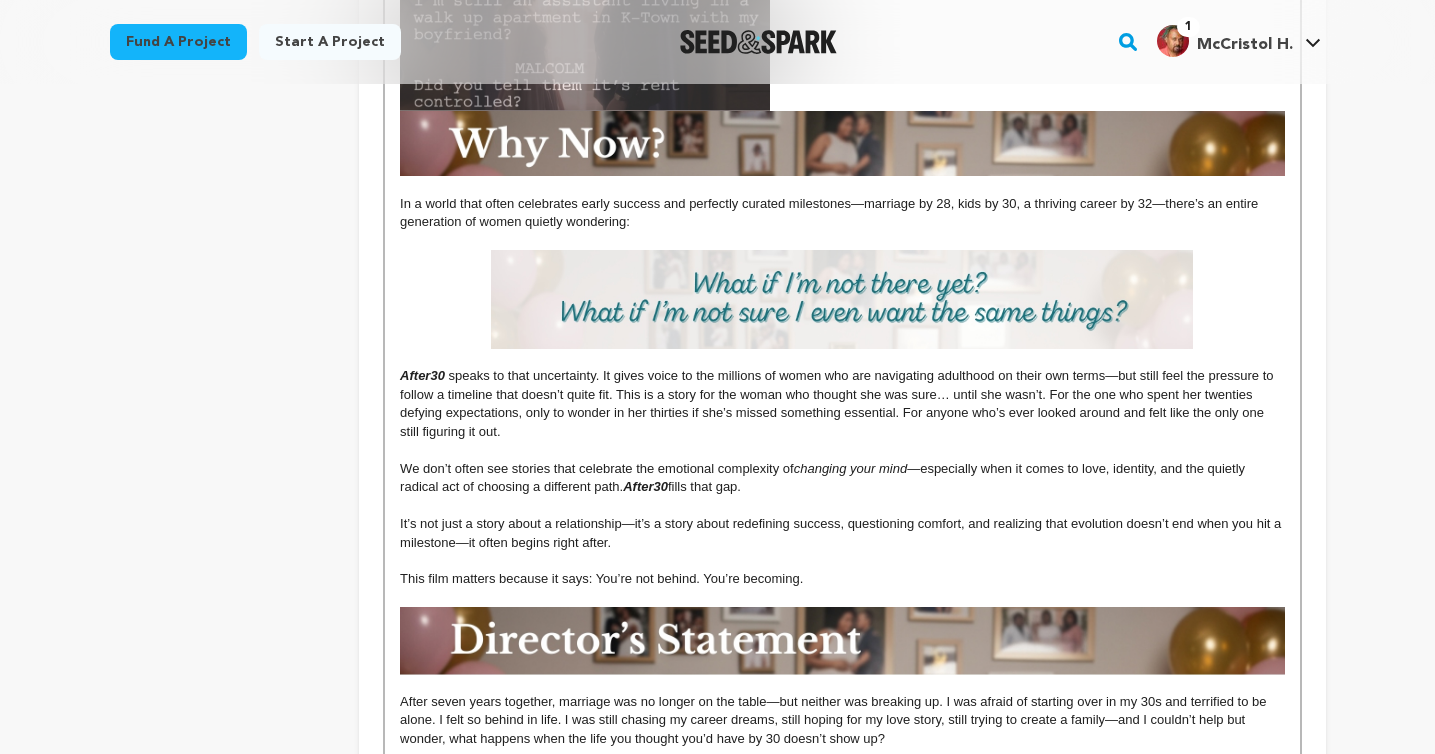 click on "speaks to that uncertainty. It gives voice to the millions of women who are navigating adulthood on their own terms—but still feel the pressure to follow a timeline that doesn’t quite fit. This is a story for the woman who thought she was sure… until she wasn’t. For the one who spent her twenties defying expectations, only to wonder in her thirties if she’s missed something essential. For anyone who’s ever looked around and felt like the only one still figuring it out." at bounding box center [838, 403] 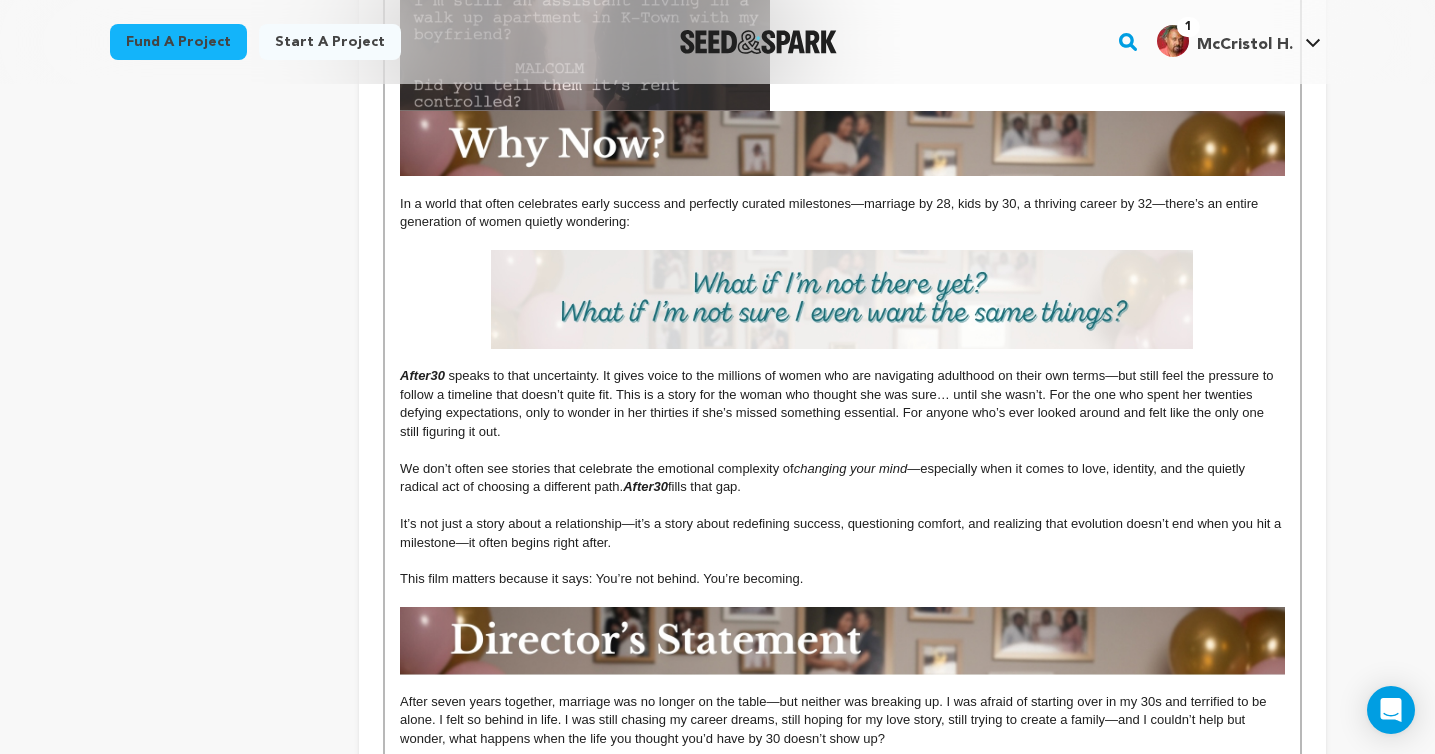 type 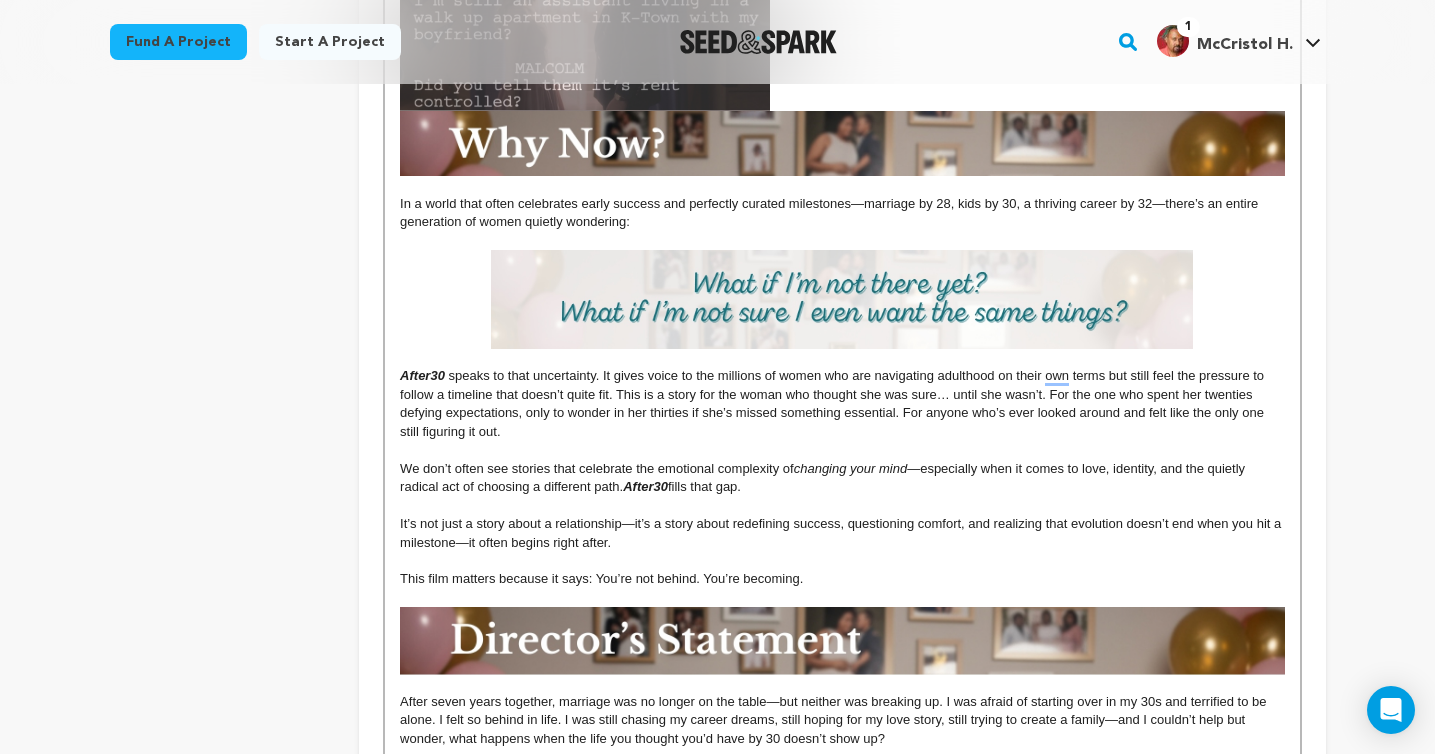 click on "After30 speaks to that uncertainty. It gives voice to the millions of women who are navigating adulthood on their own terms but still feel the pressure to follow a timeline that doesn’t quite fit. This is a story for the woman who thought she was sure… until she wasn’t. For the one who spent her twenties defying expectations, only to wonder in her thirties if she’s missed something essential. For anyone who’s ever looked around and felt like the only one still figuring it out." at bounding box center [842, 404] 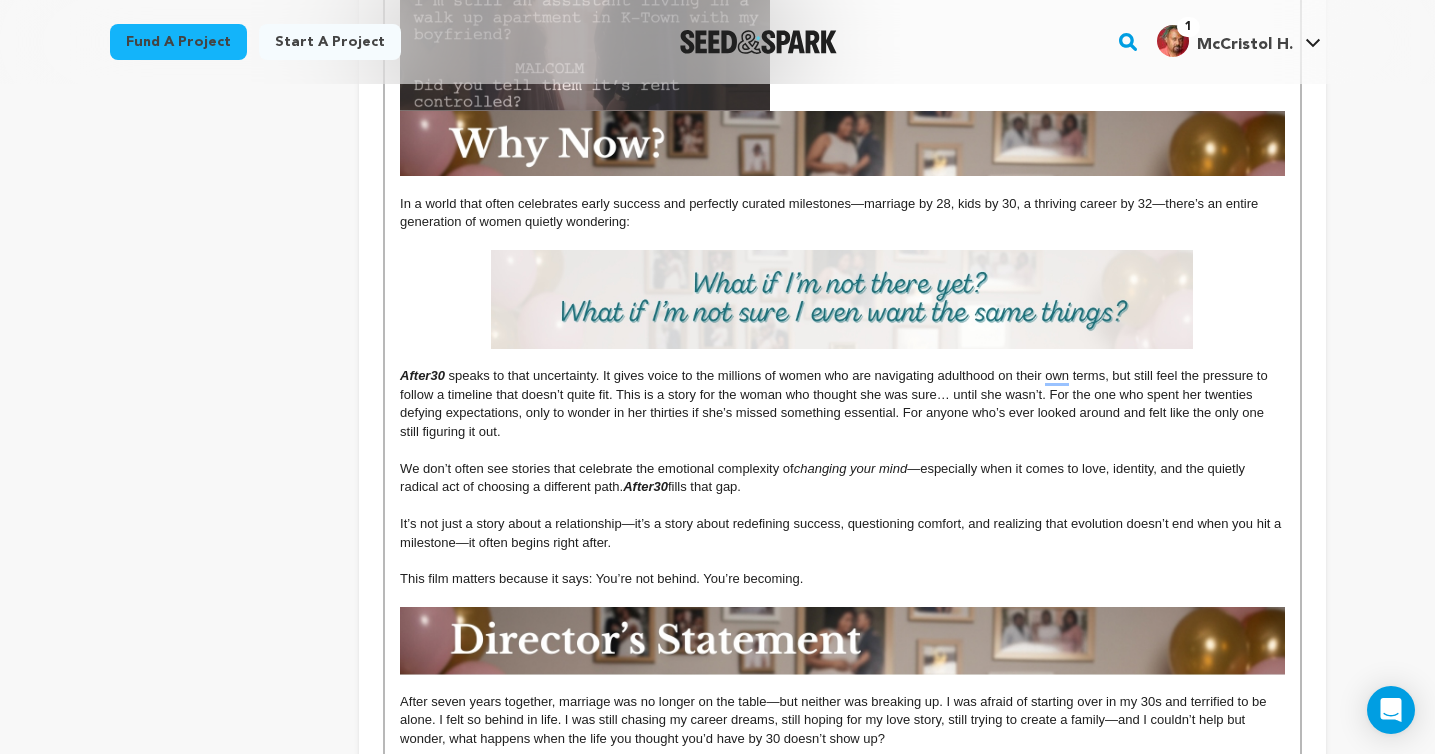 click on "—especially when it comes to love, identity, and the quietly radical act of choosing a different path." at bounding box center [824, 477] 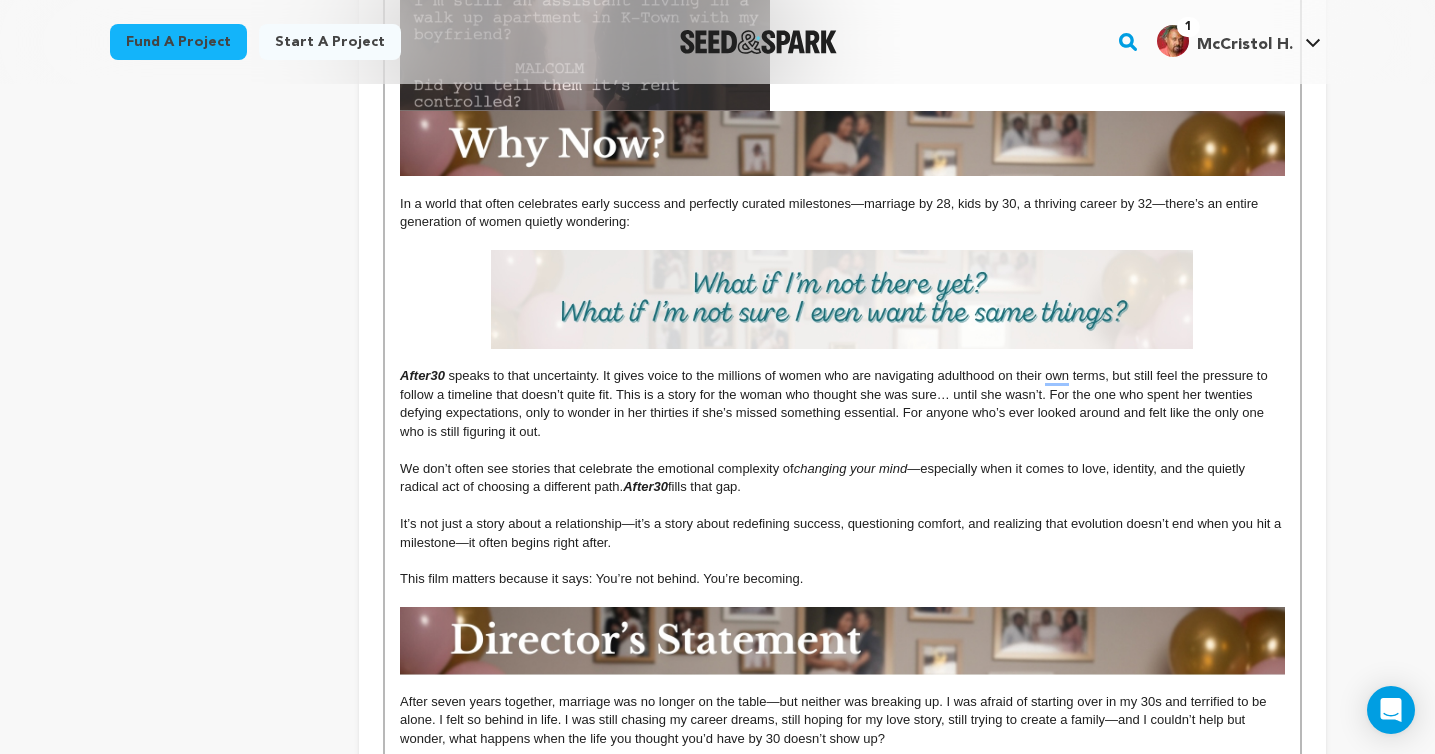 click on "speaks to that uncertainty. It gives voice to the millions of women who are navigating adulthood on their own terms, but still feel the pressure to follow a timeline that doesn’t quite fit. This is a story for the woman who thought she was sure… until she wasn’t. For the one who spent her twenties defying expectations, only to wonder in her thirties if she’s missed something essential. For anyone who’s ever looked around and felt like the only one who is still figuring it out." at bounding box center [835, 403] 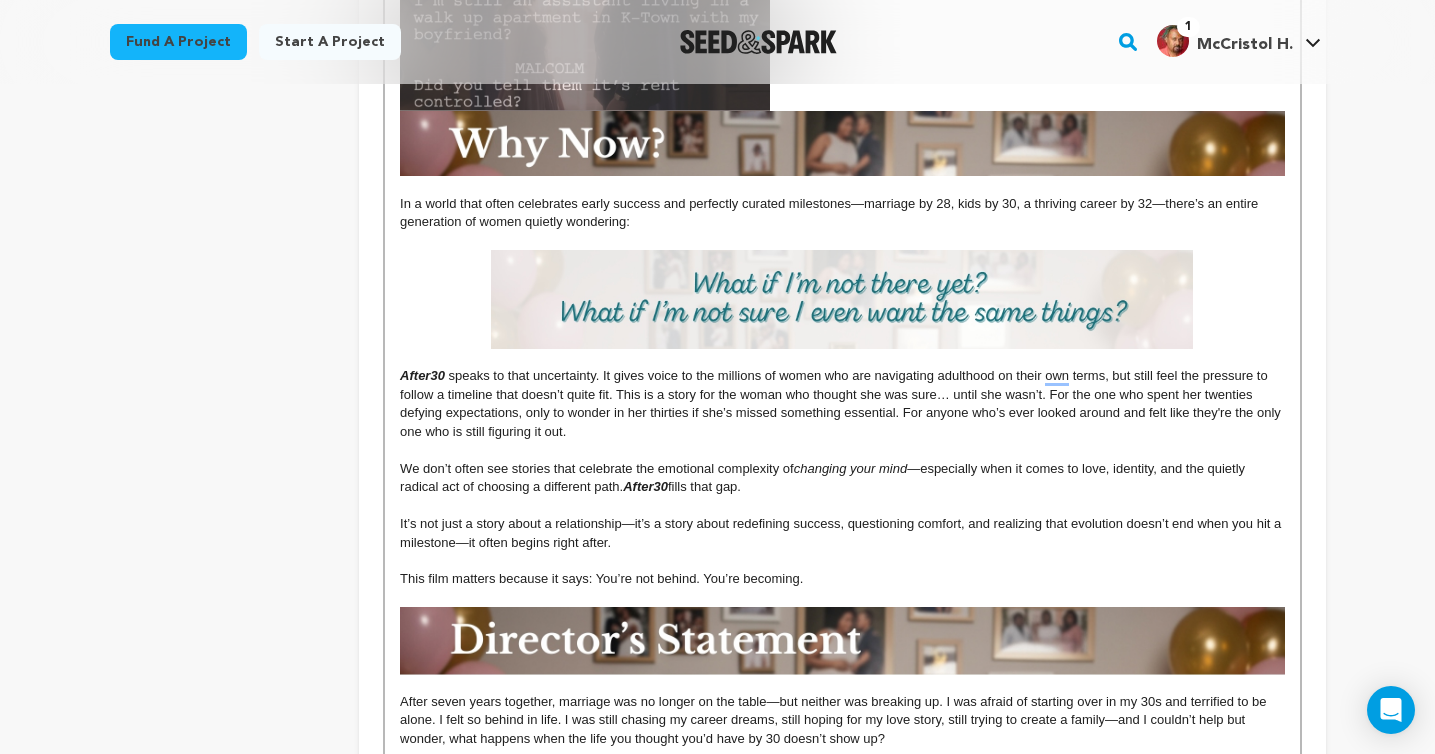 click on "—especially when it comes to love, identity, and the quietly radical act of choosing a different path." at bounding box center (824, 477) 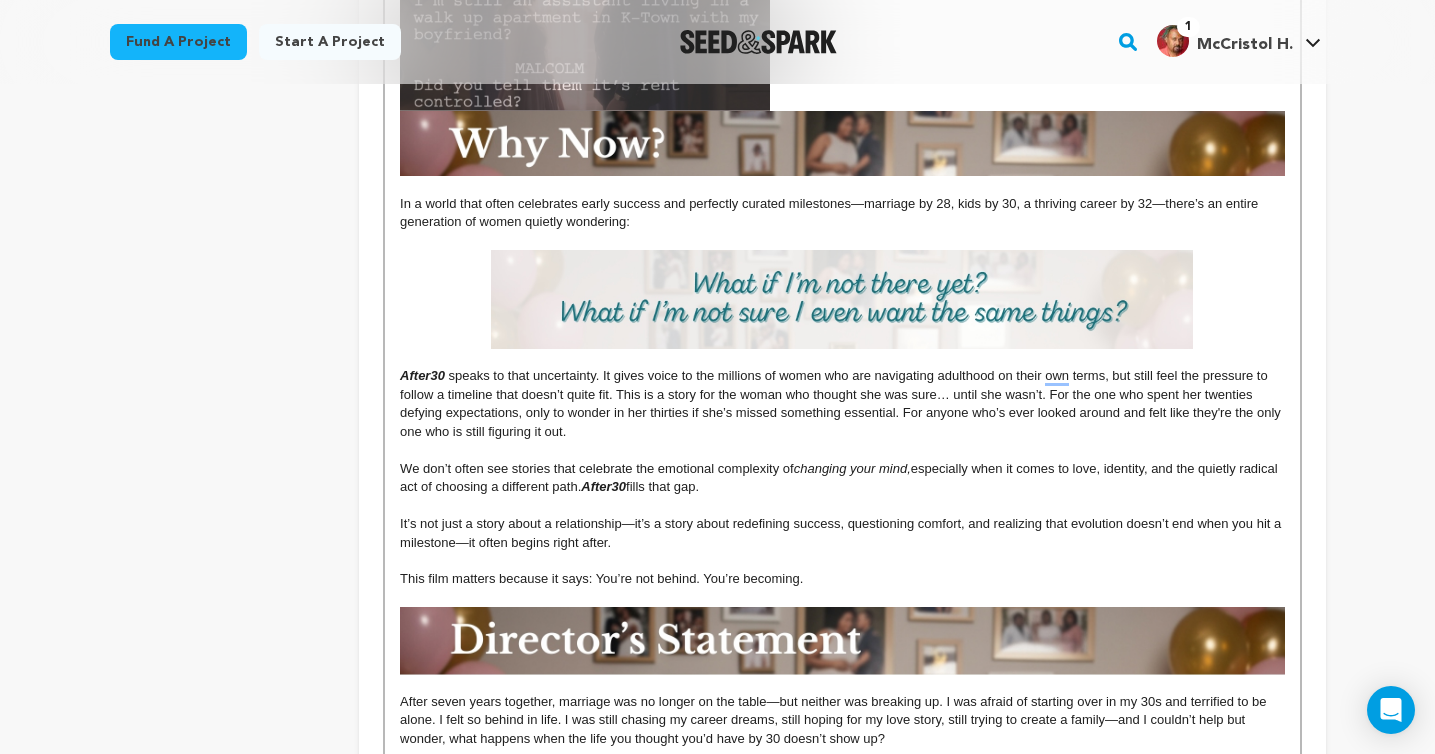 click on "fills that gap." at bounding box center (662, 486) 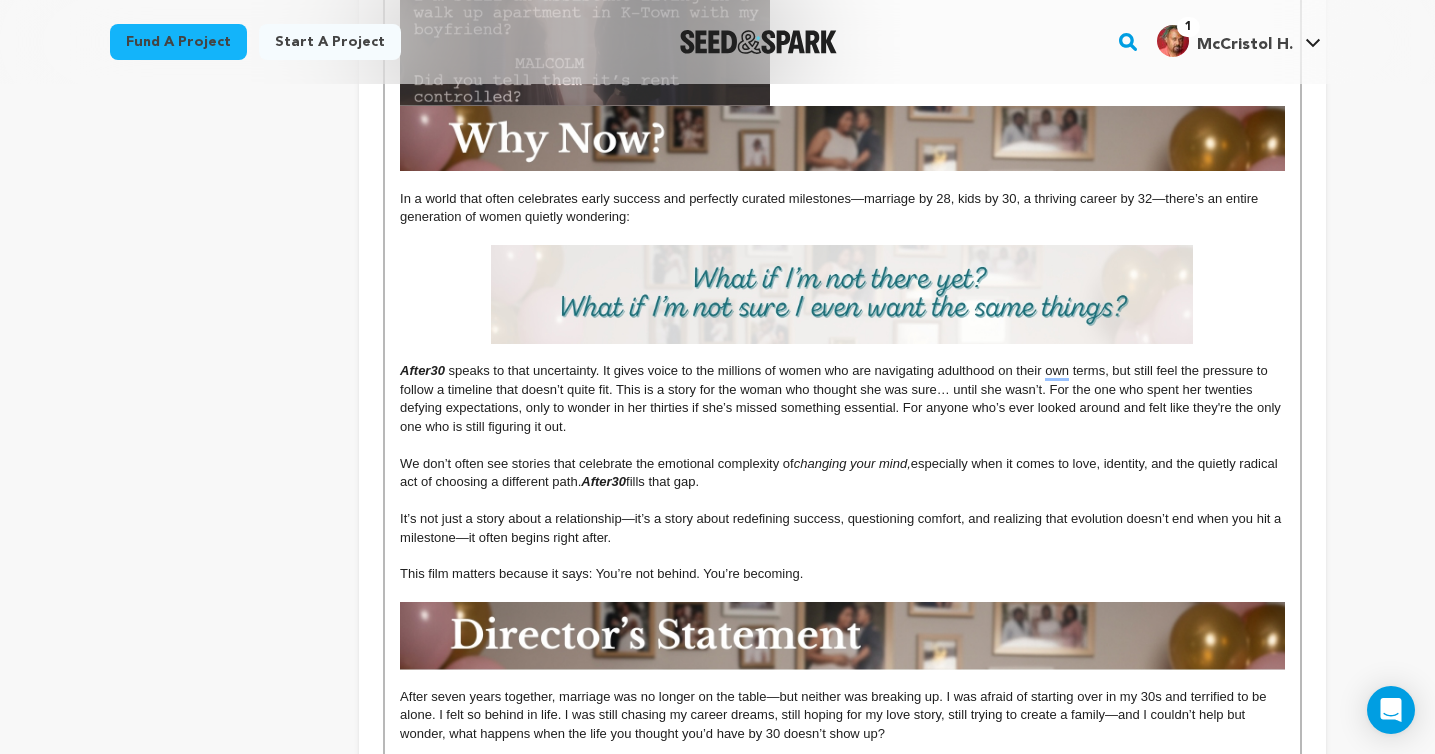 click on "It’s not just a story about a relationship—it’s a story about redefining success, questioning comfort, and realizing that evolution doesn’t end when you hit a milestone—it often begins right after." at bounding box center (842, 527) 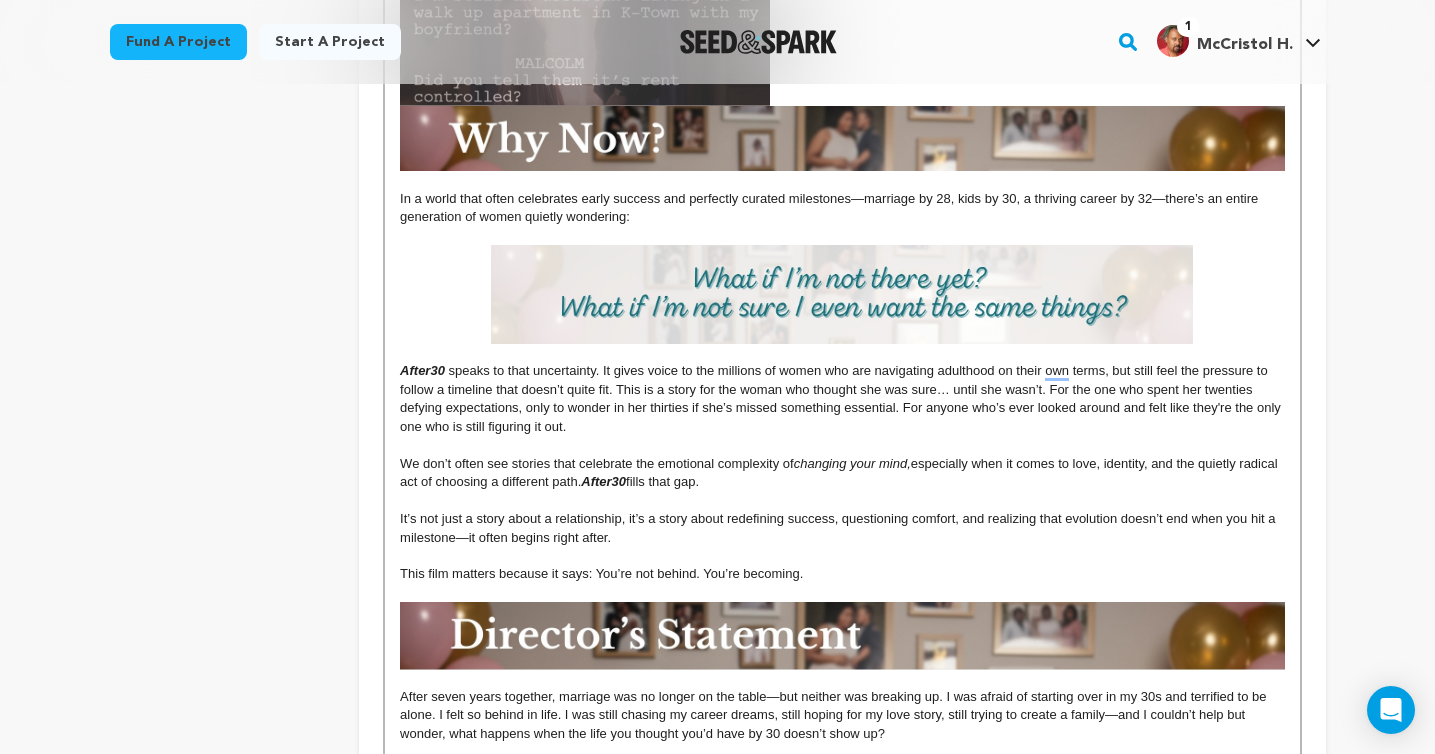 click on "It’s not just a story about a relationship, it’s a story about redefining success, questioning comfort, and realizing that evolution doesn’t end when you hit a milestone—it often begins right after." at bounding box center (839, 527) 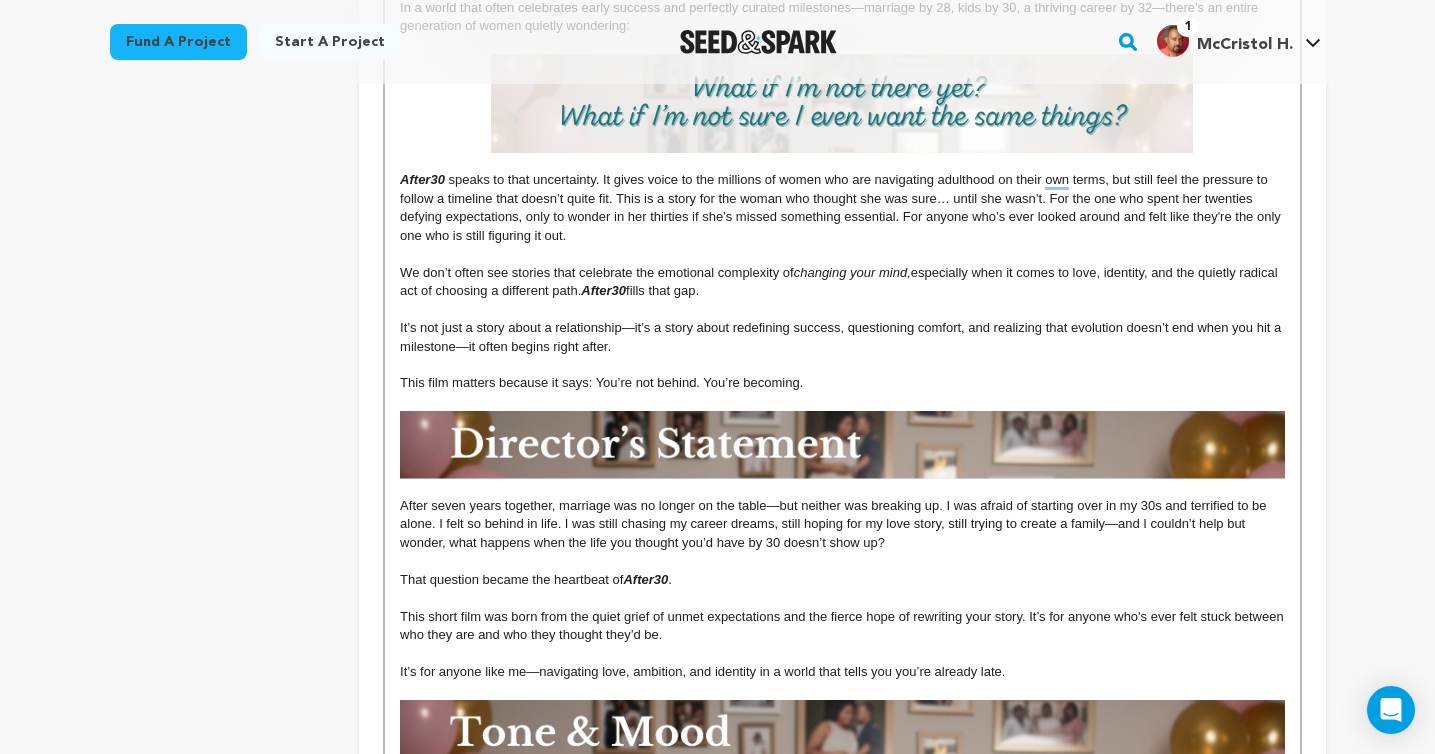 scroll, scrollTop: 1563, scrollLeft: 0, axis: vertical 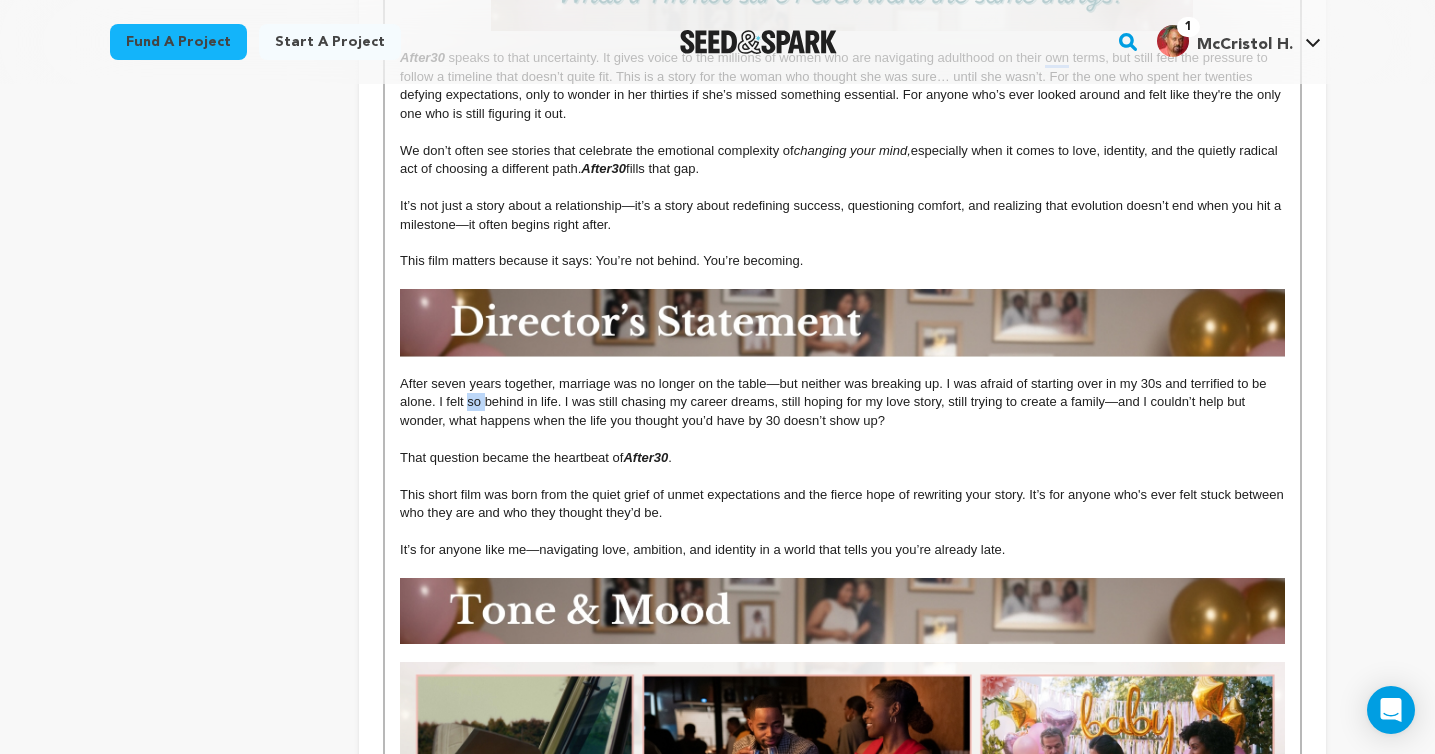 drag, startPoint x: 485, startPoint y: 402, endPoint x: 469, endPoint y: 402, distance: 16 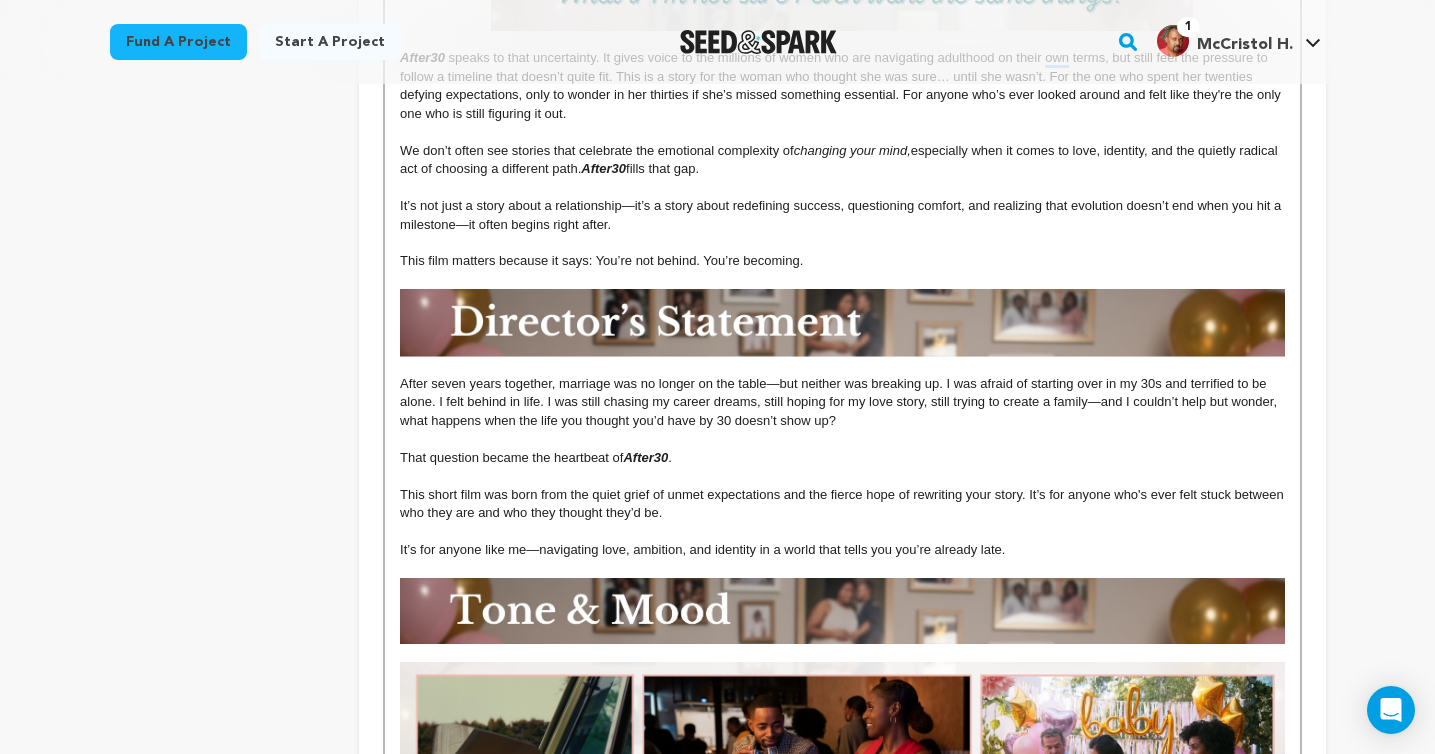 click on "After seven years together, marriage was no longer on the table—but neither was breaking up. I was afraid of starting over in my 30s and terrified to be alone. I felt behind in life. I was still chasing my career dreams, still hoping for my love story, still trying to create a family—and I couldn’t help but wonder, what happens when the life you thought you’d have by 30 doesn’t show up?" at bounding box center (840, 402) 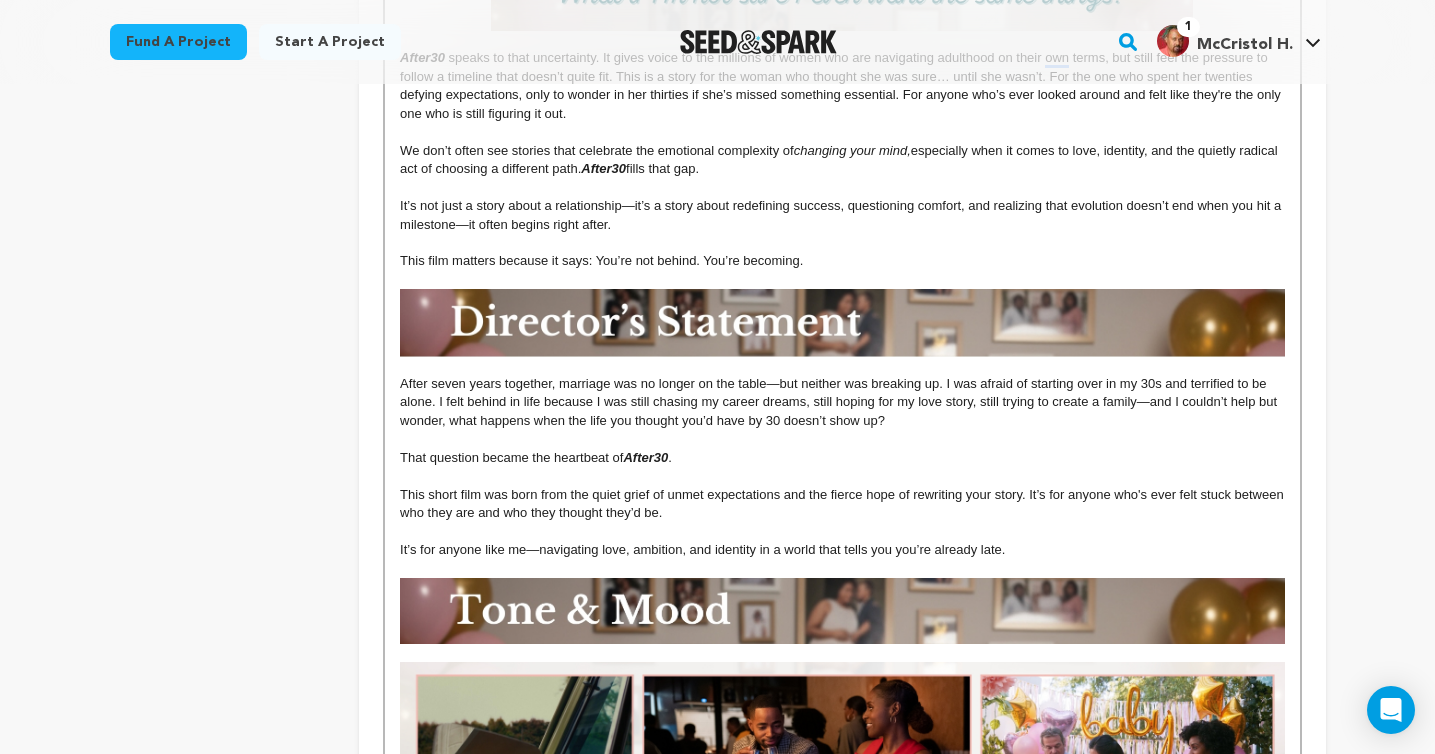 click on "After seven years together, marriage was no longer on the table—but neither was breaking up. I was afraid of starting over in my 30s and terrified to be alone. I felt behind in life because I was still chasing my career dreams, still hoping for my love story, still trying to create a family—and I couldn’t help but wonder, what happens when the life you thought you’d have by 30 doesn’t show up?" at bounding box center (840, 402) 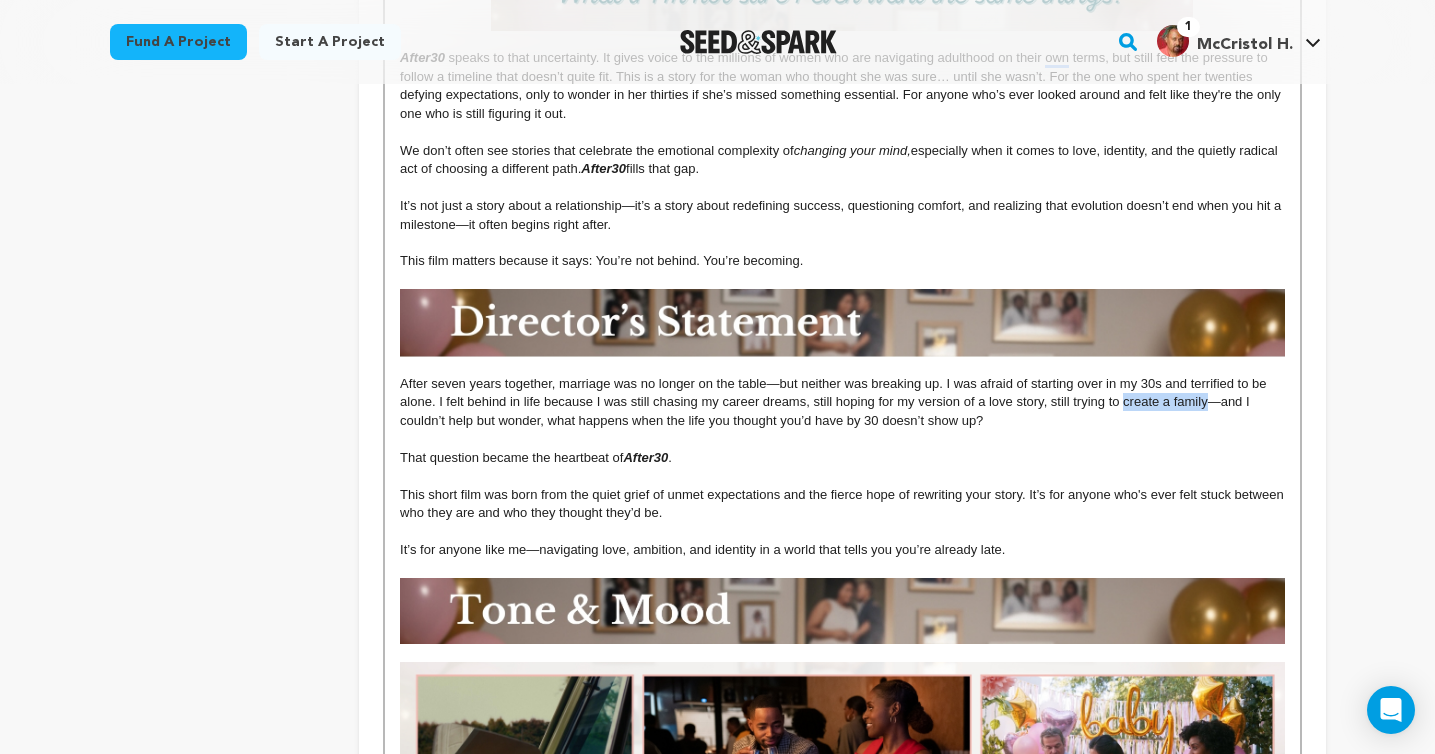 drag, startPoint x: 1125, startPoint y: 406, endPoint x: 1206, endPoint y: 404, distance: 81.02469 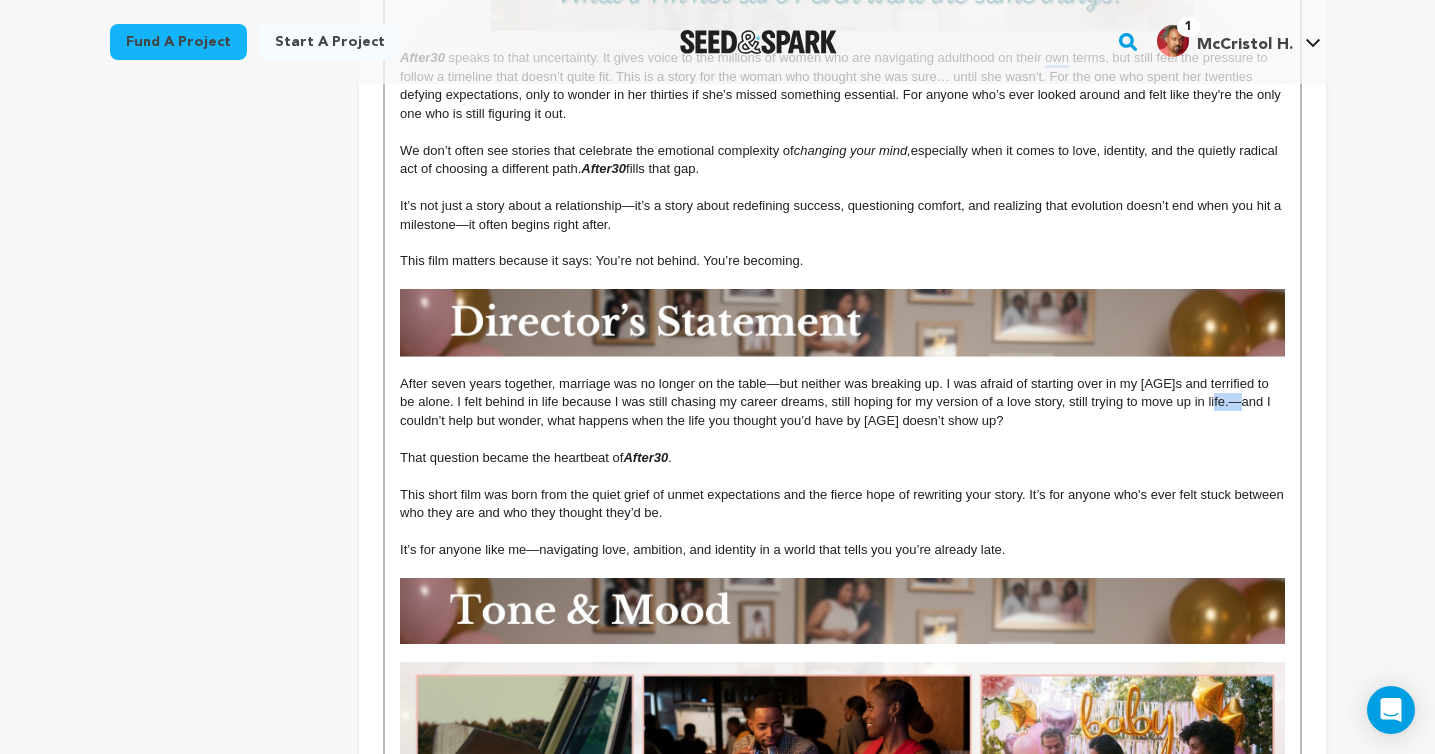 drag, startPoint x: 1246, startPoint y: 402, endPoint x: 1214, endPoint y: 402, distance: 32 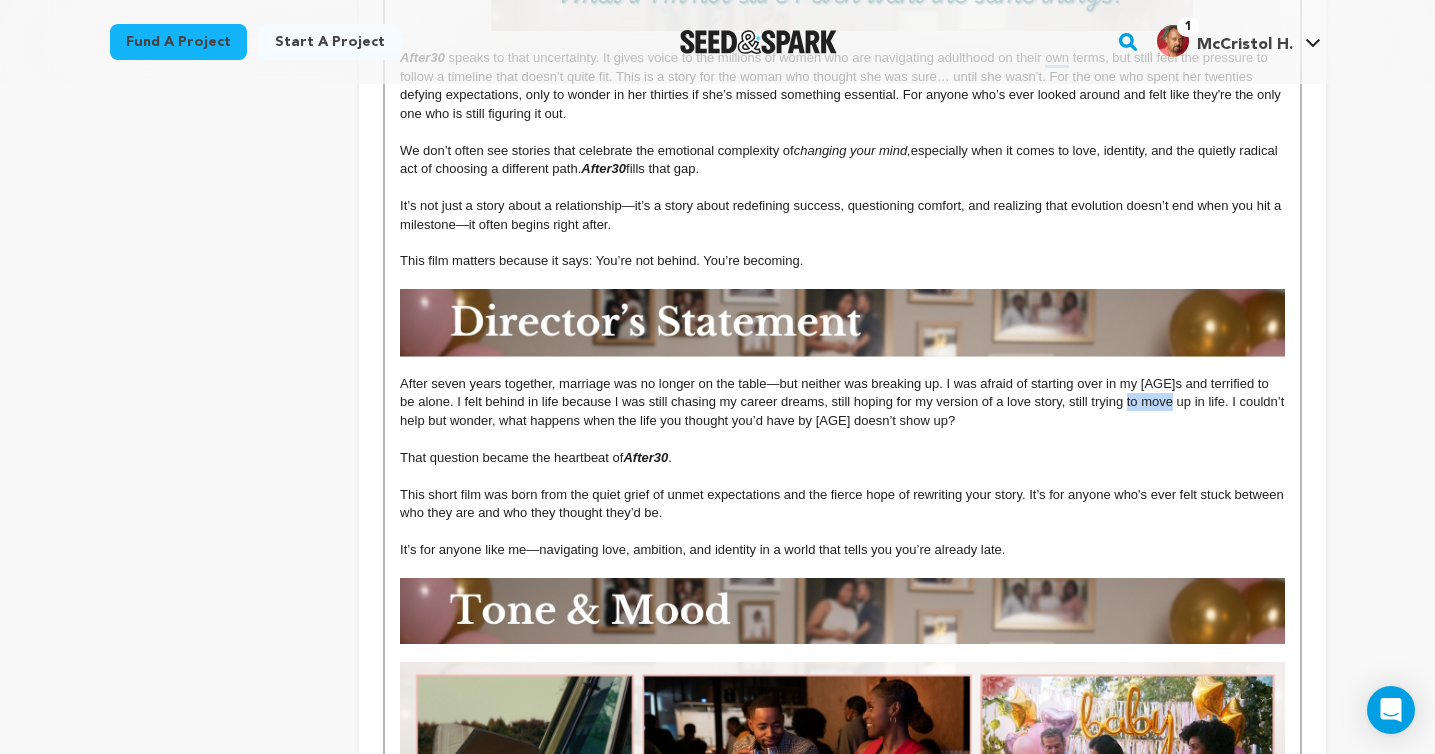 drag, startPoint x: 1125, startPoint y: 405, endPoint x: 1172, endPoint y: 405, distance: 47 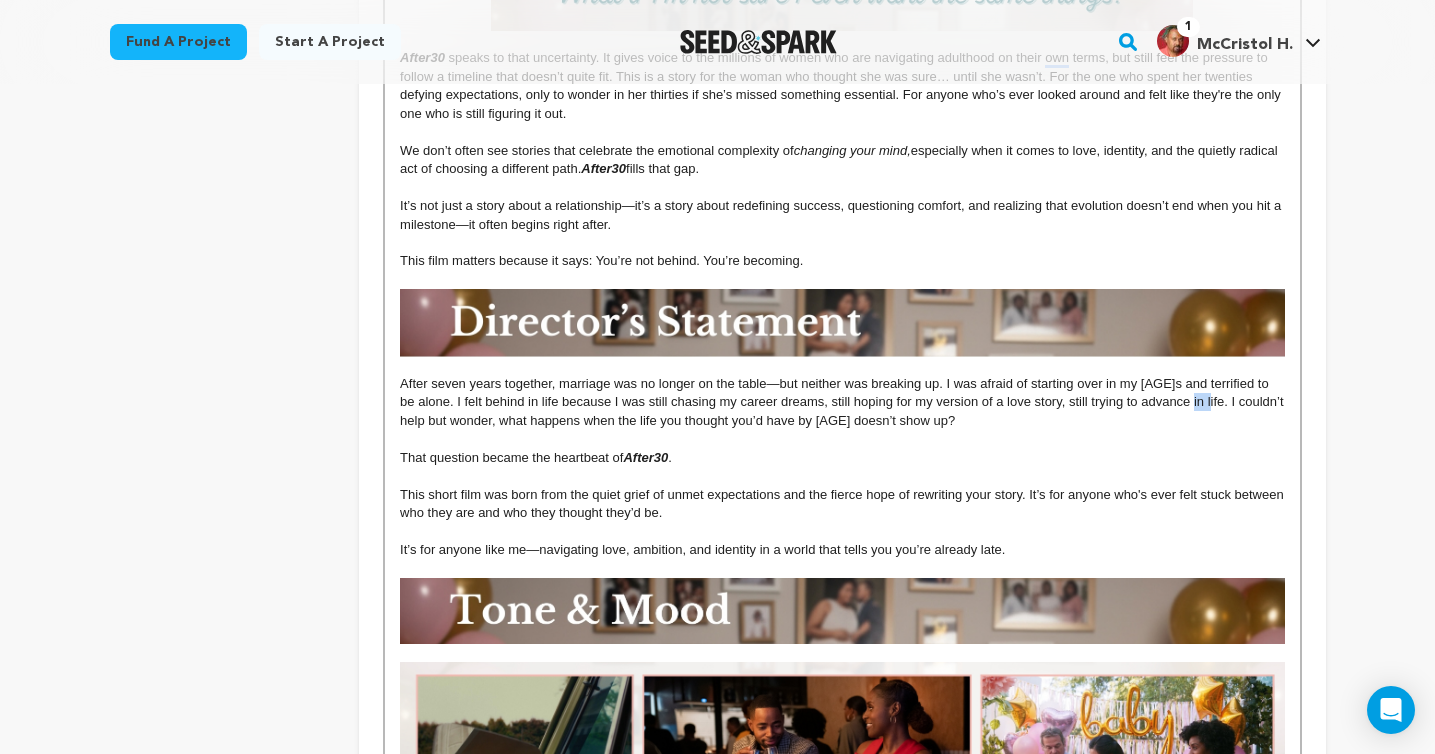 drag, startPoint x: 1206, startPoint y: 406, endPoint x: 1188, endPoint y: 405, distance: 18.027756 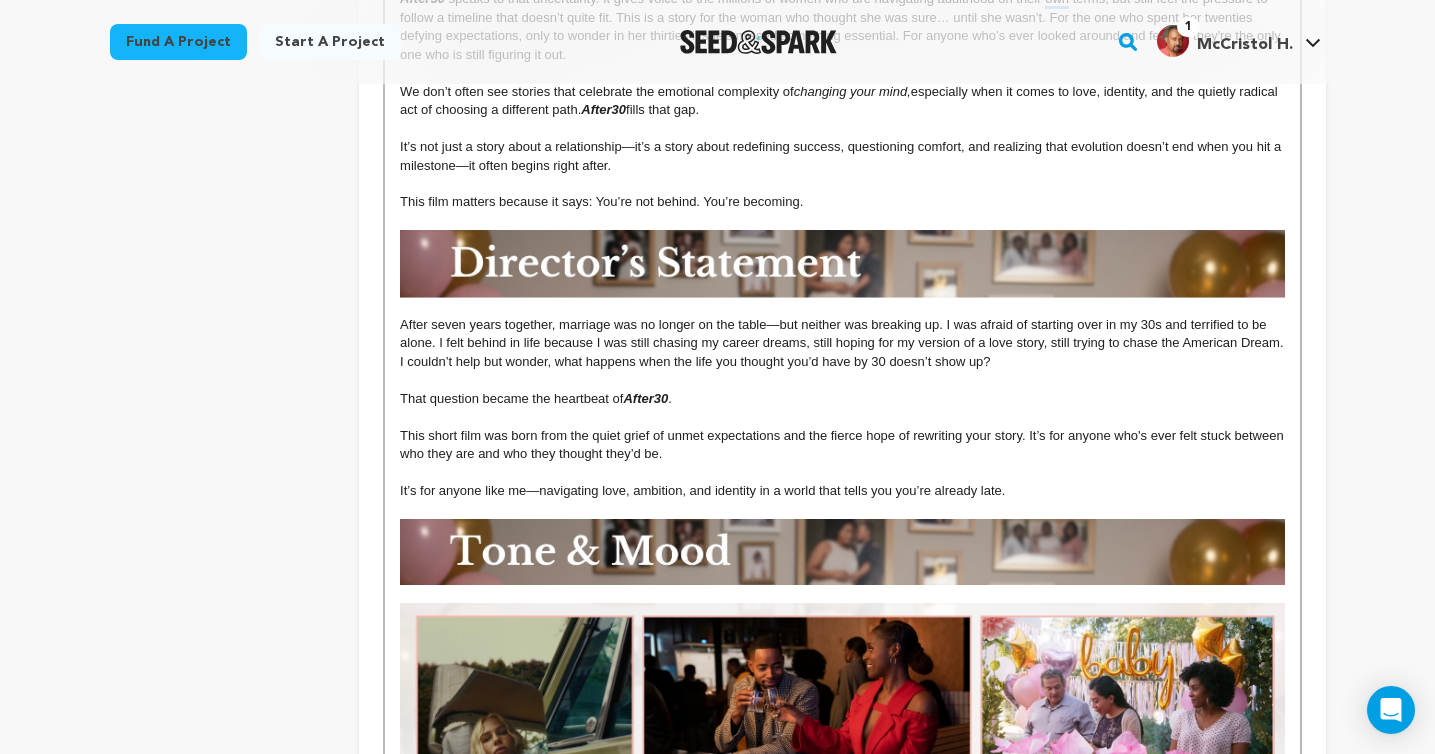 scroll, scrollTop: 1627, scrollLeft: 0, axis: vertical 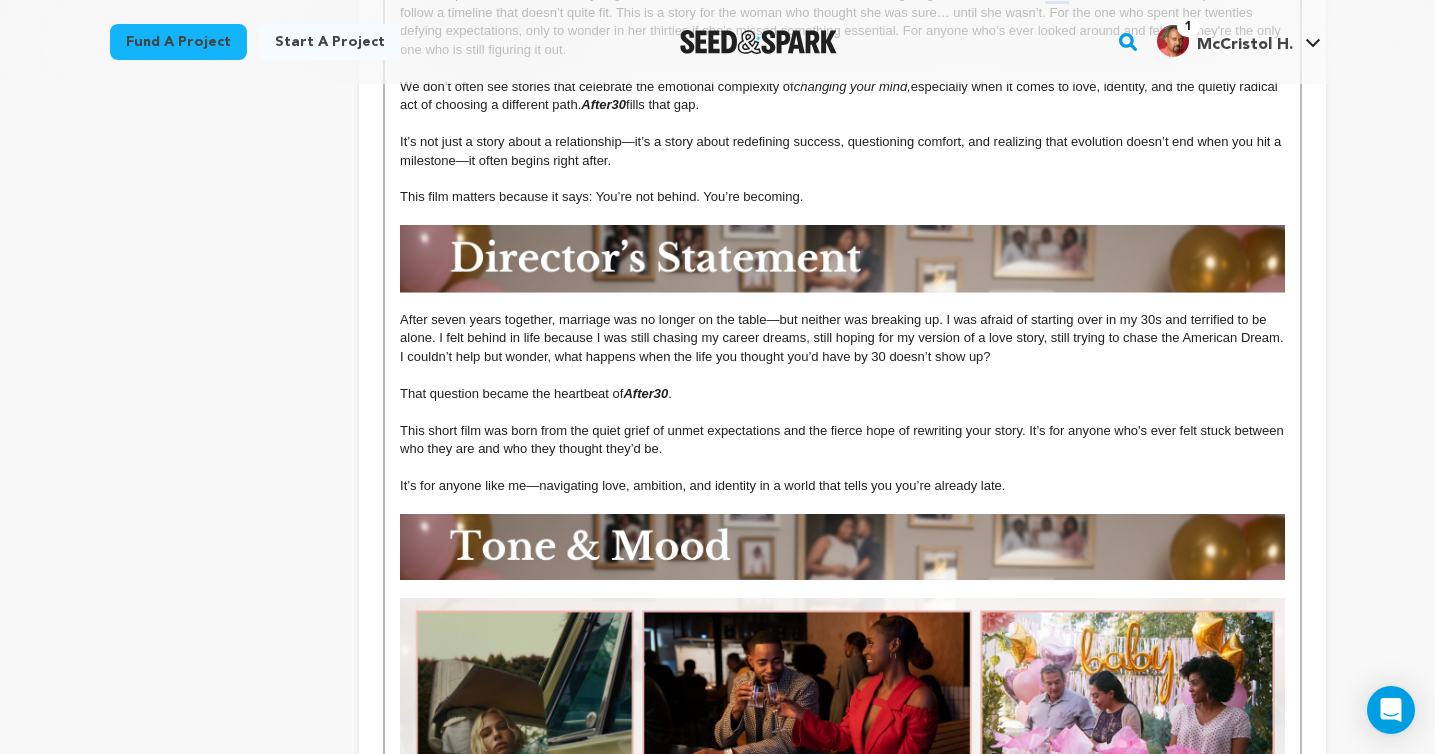 click on "It’s for anyone like me—navigating love, ambition, and identity in a world that tells you you’re already late." at bounding box center [702, 485] 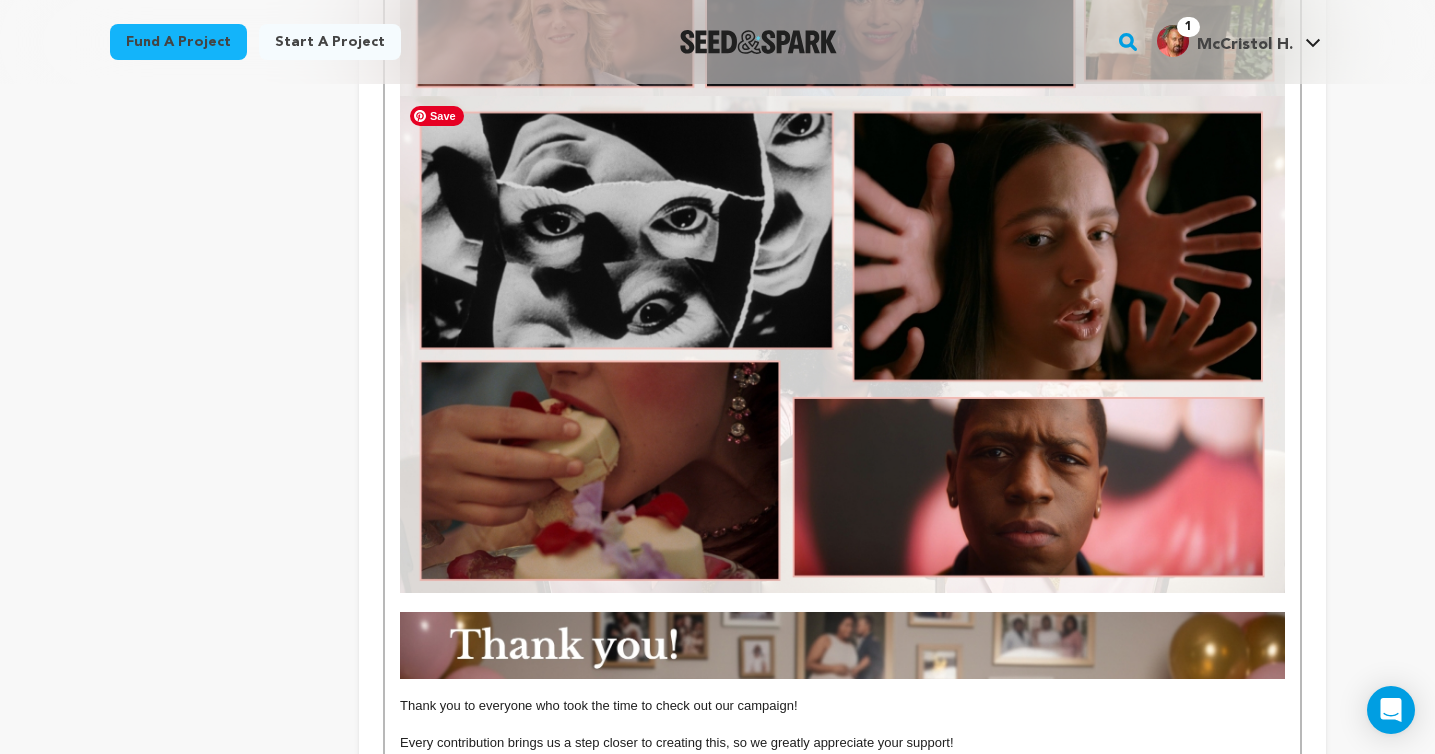 scroll, scrollTop: 2633, scrollLeft: 0, axis: vertical 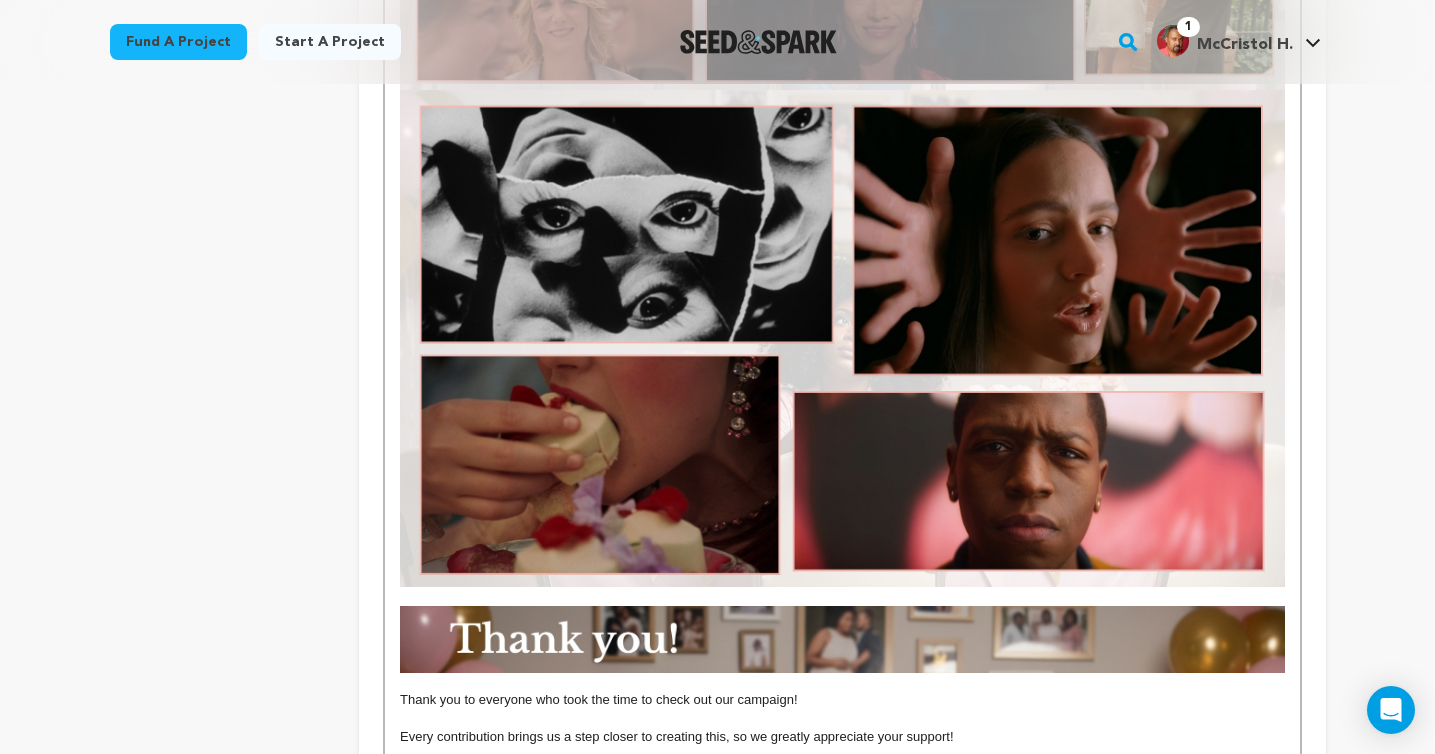click at bounding box center [842, 596] 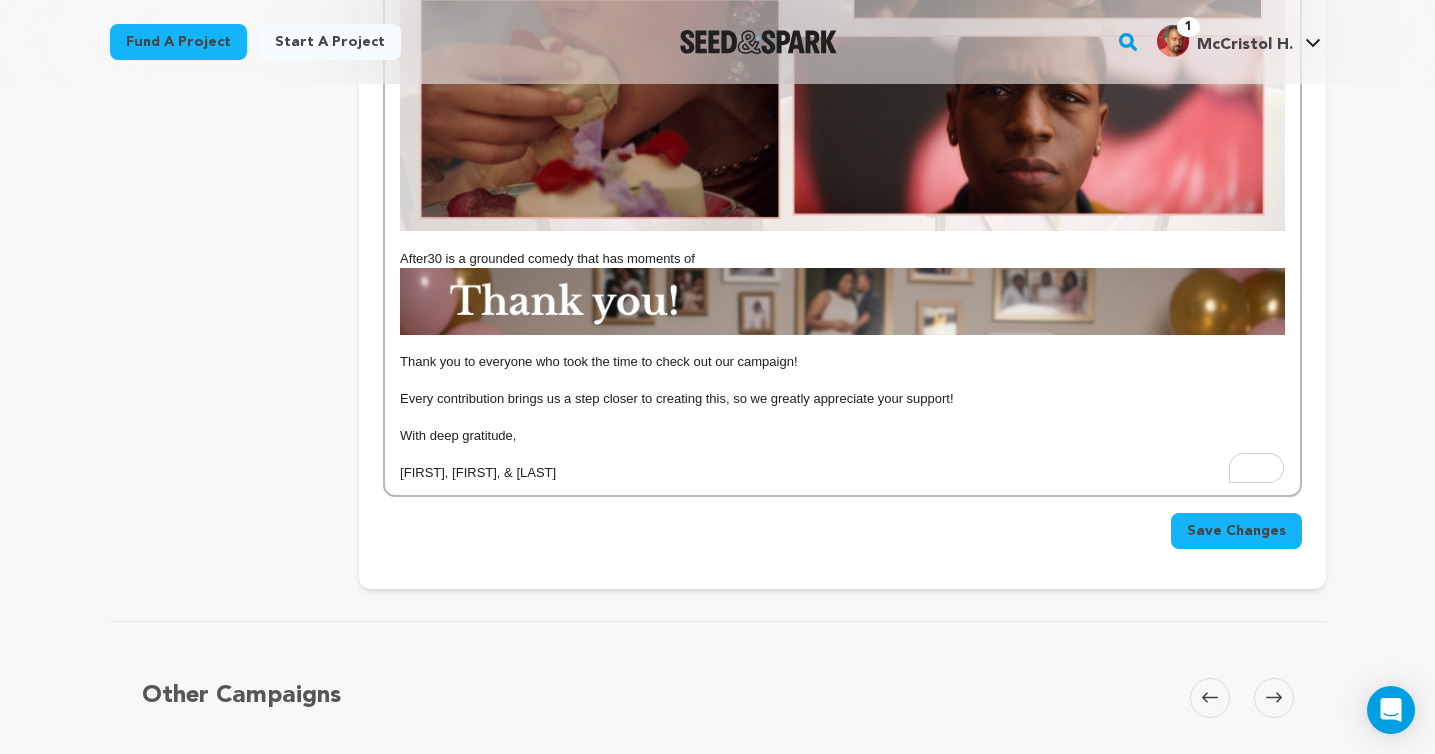 scroll, scrollTop: 2961, scrollLeft: 0, axis: vertical 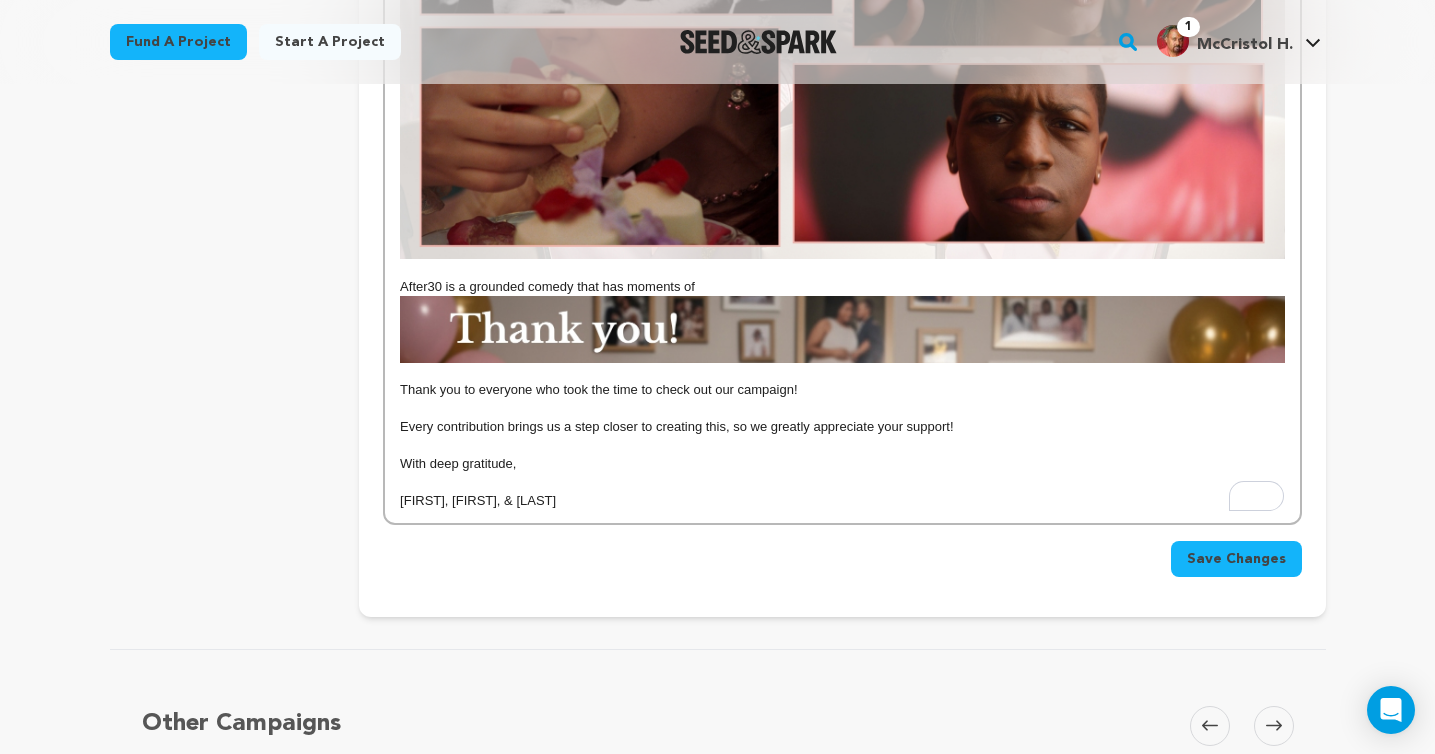 drag, startPoint x: 715, startPoint y: 292, endPoint x: 391, endPoint y: 287, distance: 324.03857 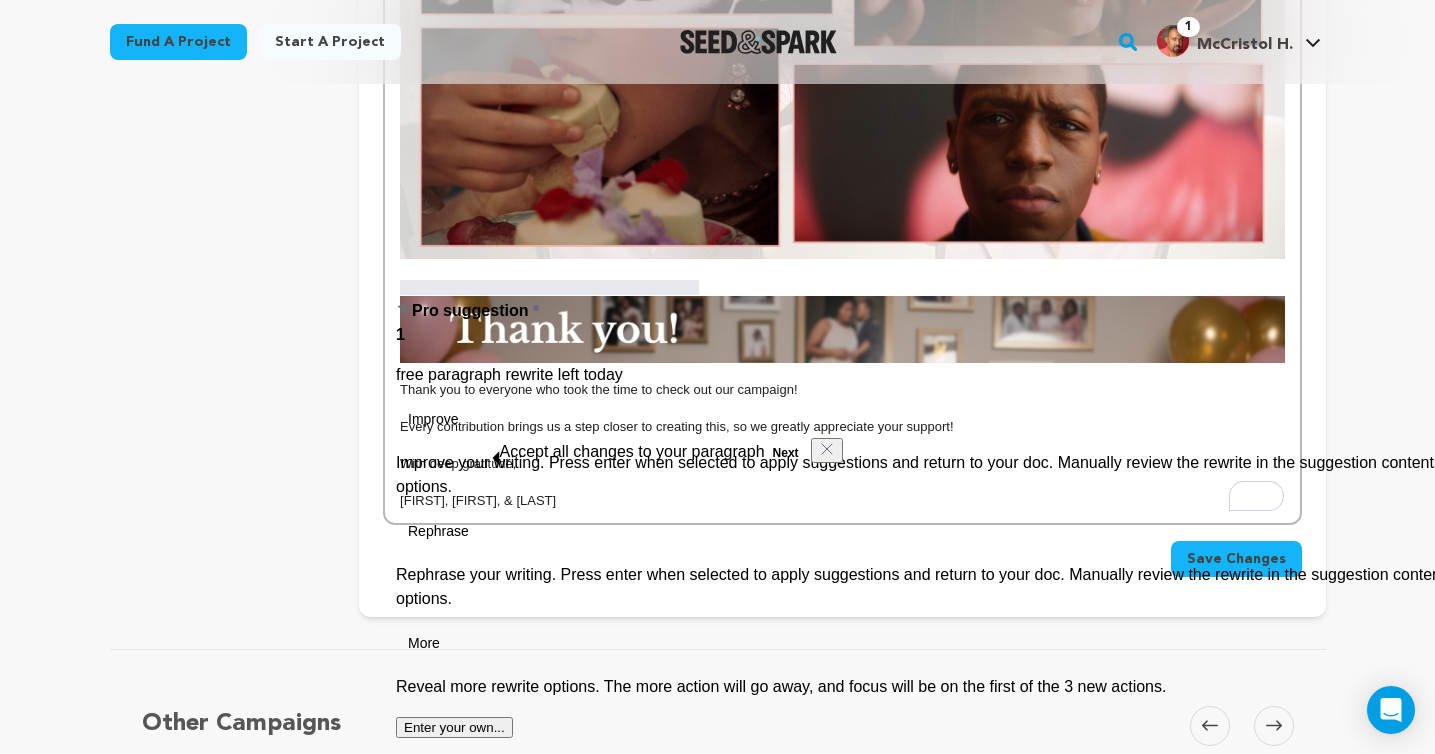 type 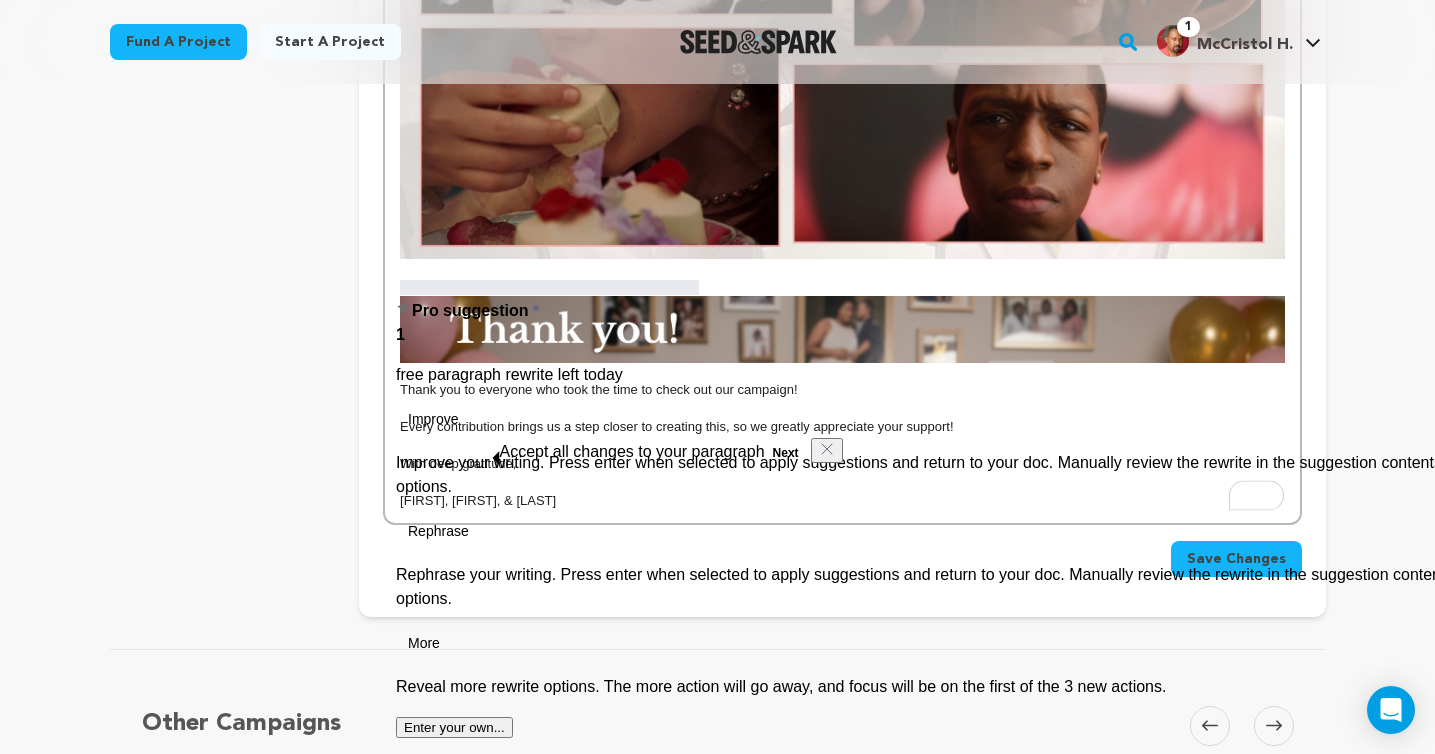 click at bounding box center (842, 268) 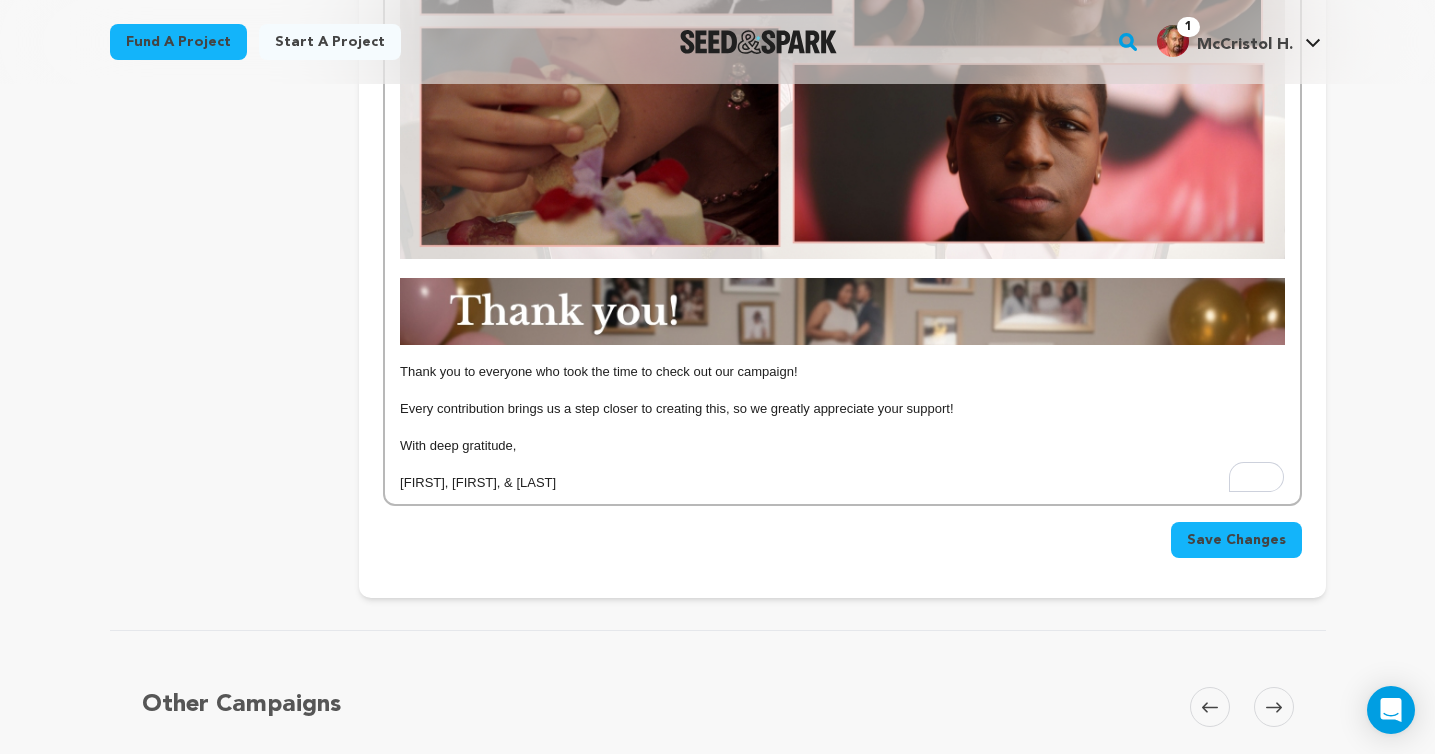 click on "Every contribution brings us a step closer to creating this, so we greatly appreciate your support!" at bounding box center (842, 409) 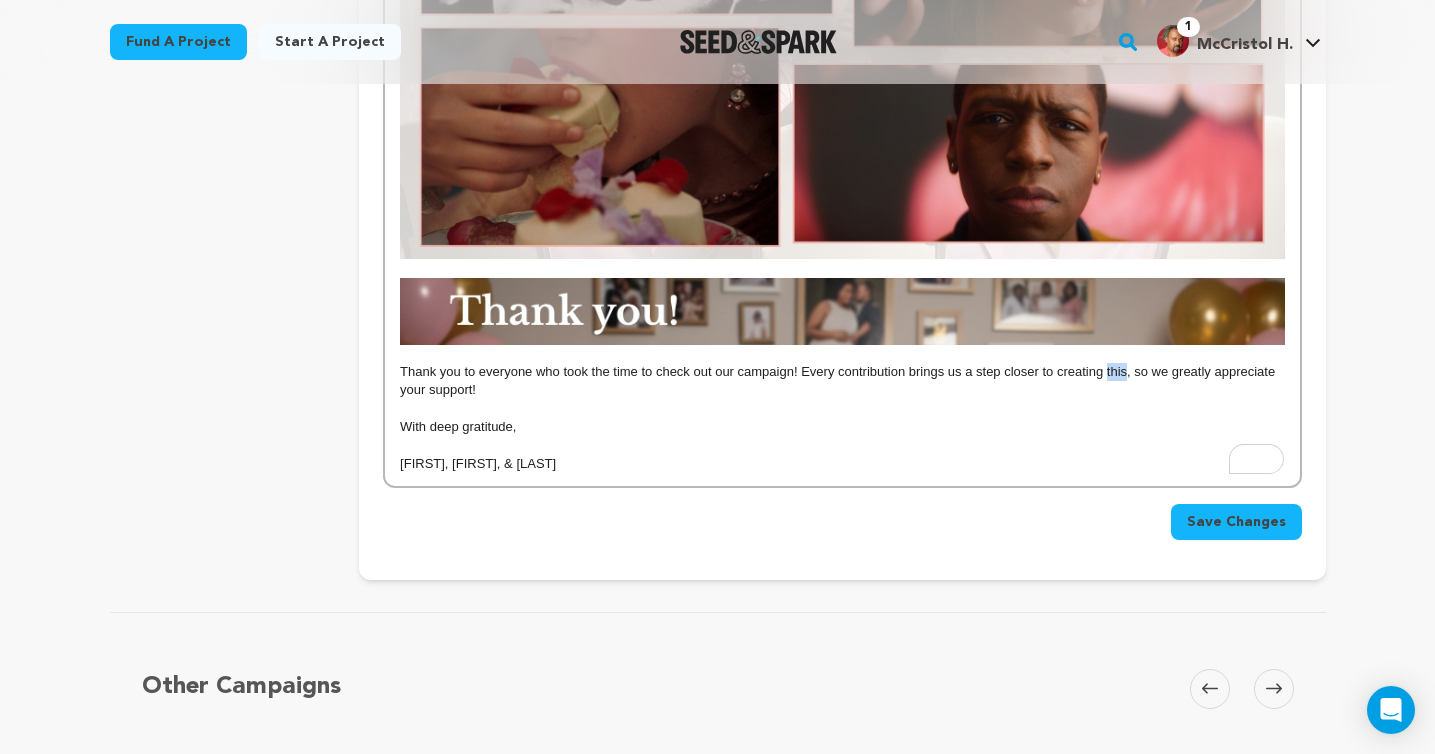 drag, startPoint x: 1127, startPoint y: 373, endPoint x: 1105, endPoint y: 373, distance: 22 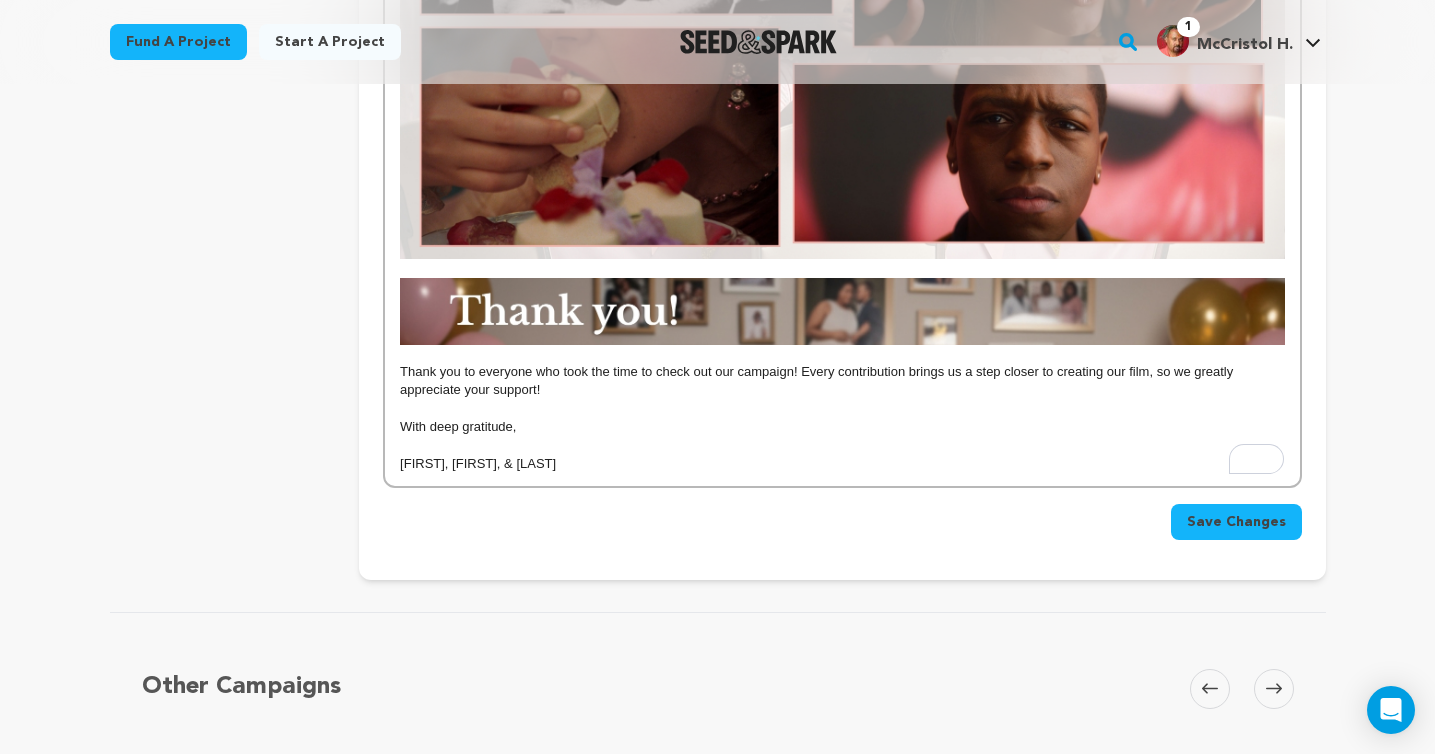 click on "Save Changes" at bounding box center (1236, 522) 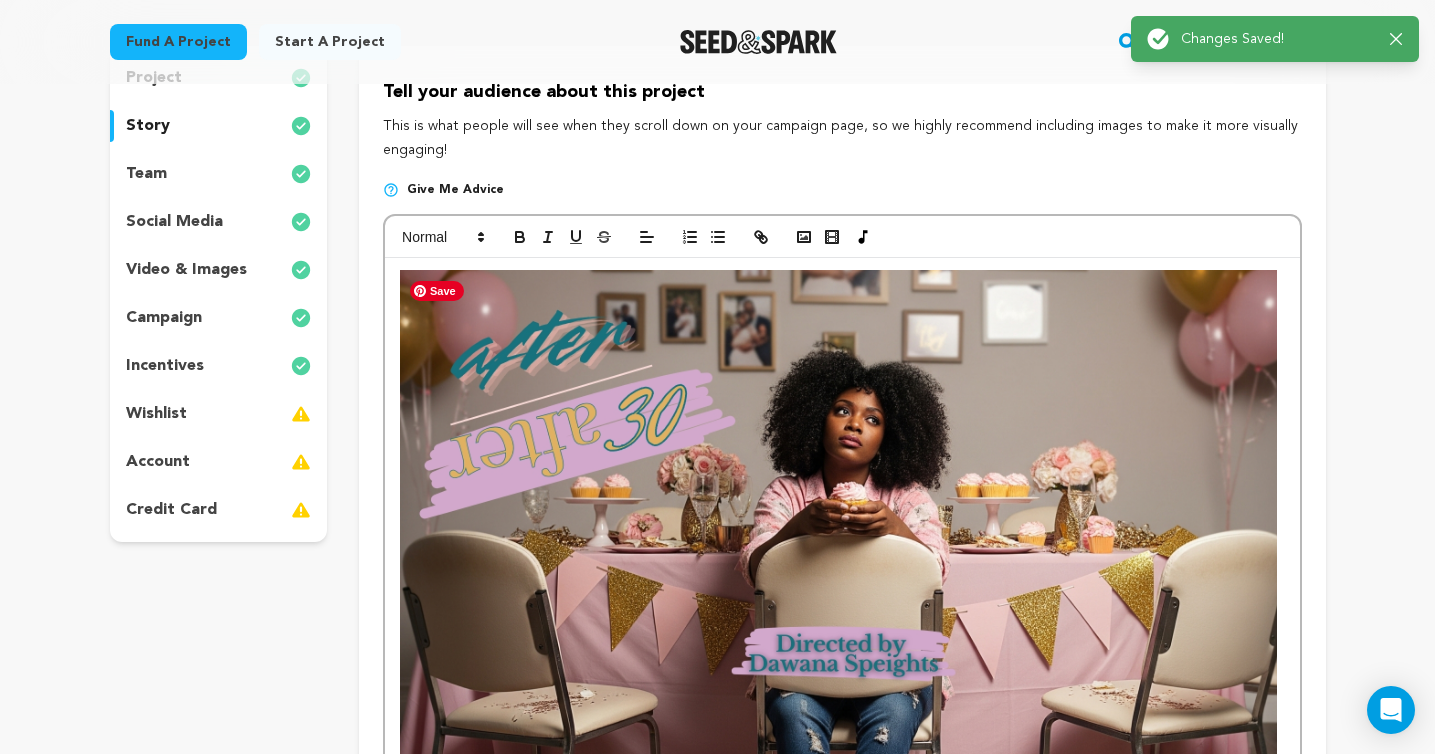 scroll, scrollTop: 0, scrollLeft: 0, axis: both 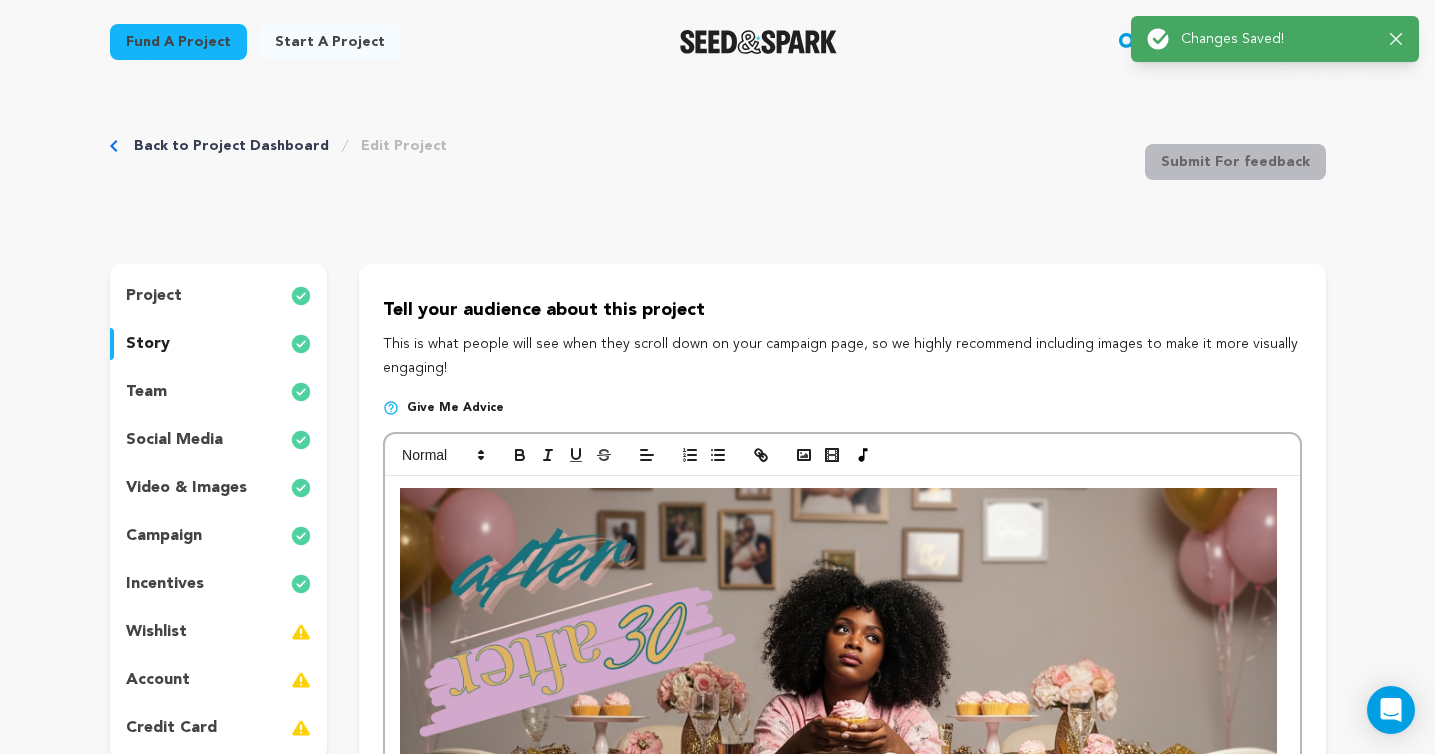 click on "team" at bounding box center [146, 392] 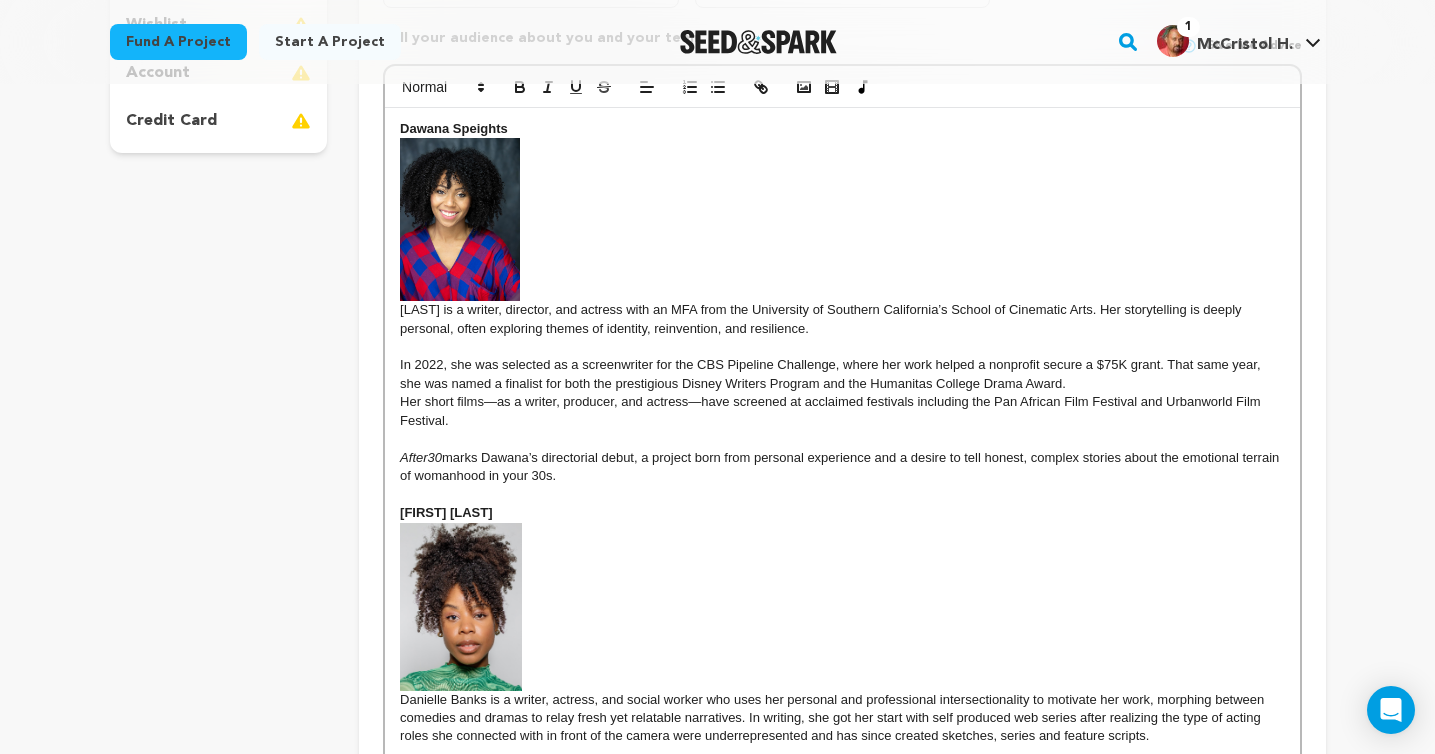 scroll, scrollTop: 619, scrollLeft: 0, axis: vertical 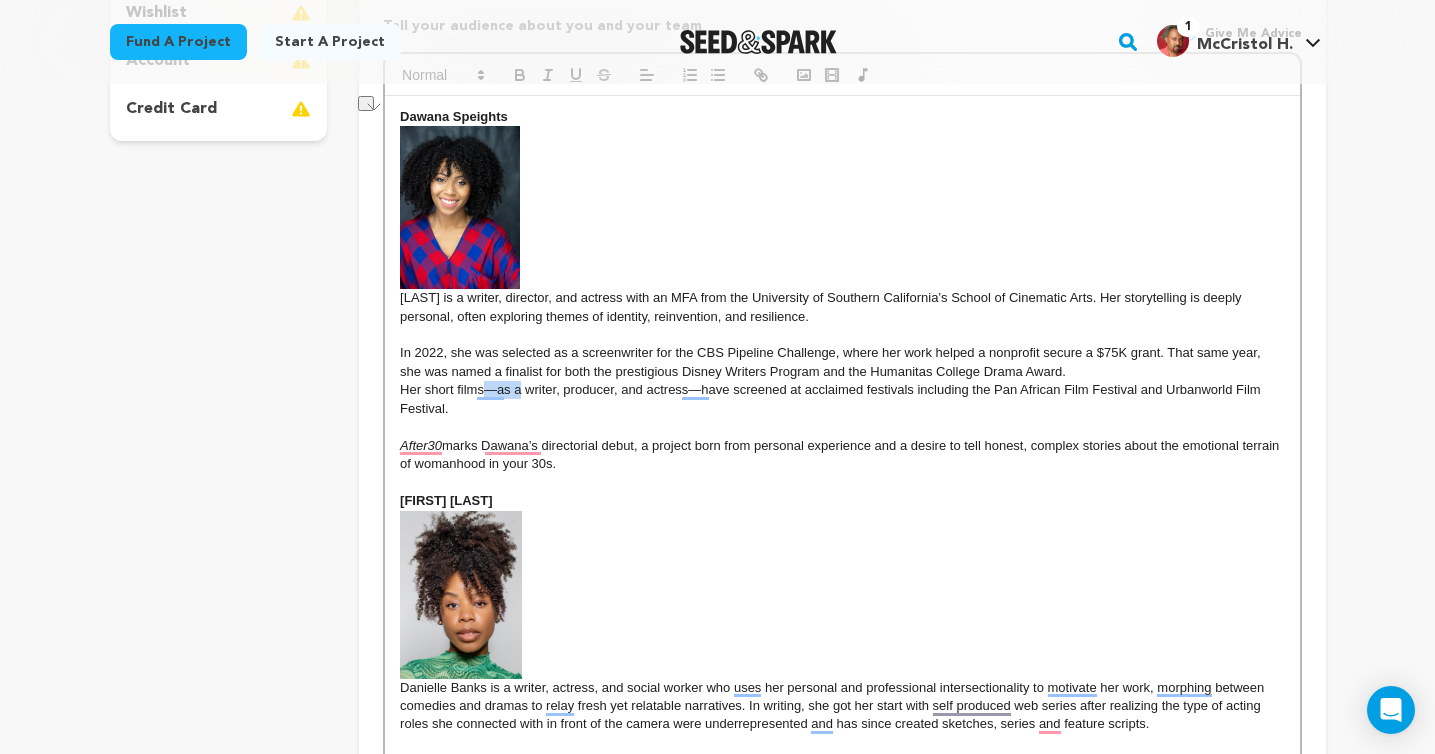 drag, startPoint x: 486, startPoint y: 388, endPoint x: 521, endPoint y: 389, distance: 35.014282 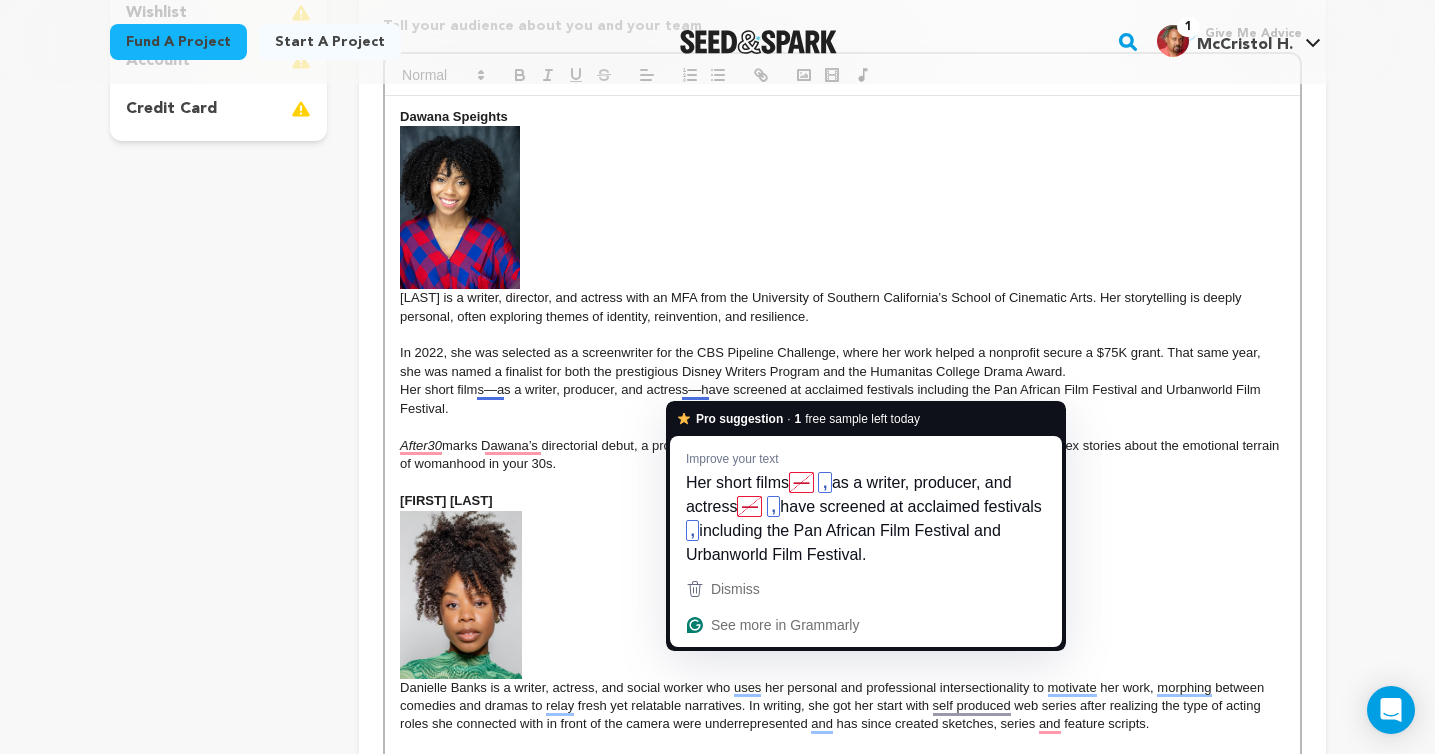 click on "Her short films—as a writer, producer, and actress—have screened at acclaimed festivals including the Pan African Film Festival and Urbanworld Film Festival." at bounding box center [832, 398] 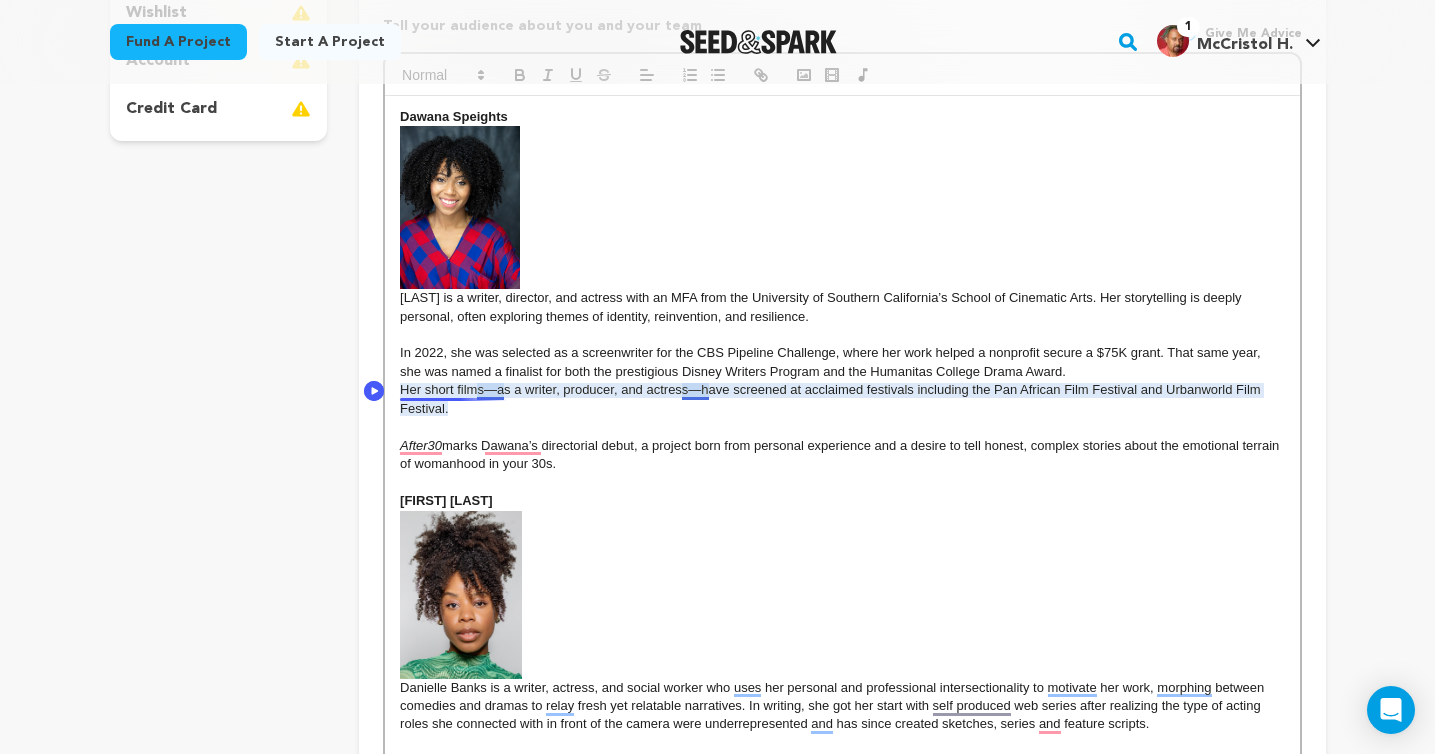 click on "Her short films—as a writer, producer, and actress—have screened at acclaimed festivals including the Pan African Film Festival and Urbanworld Film Festival." at bounding box center [832, 398] 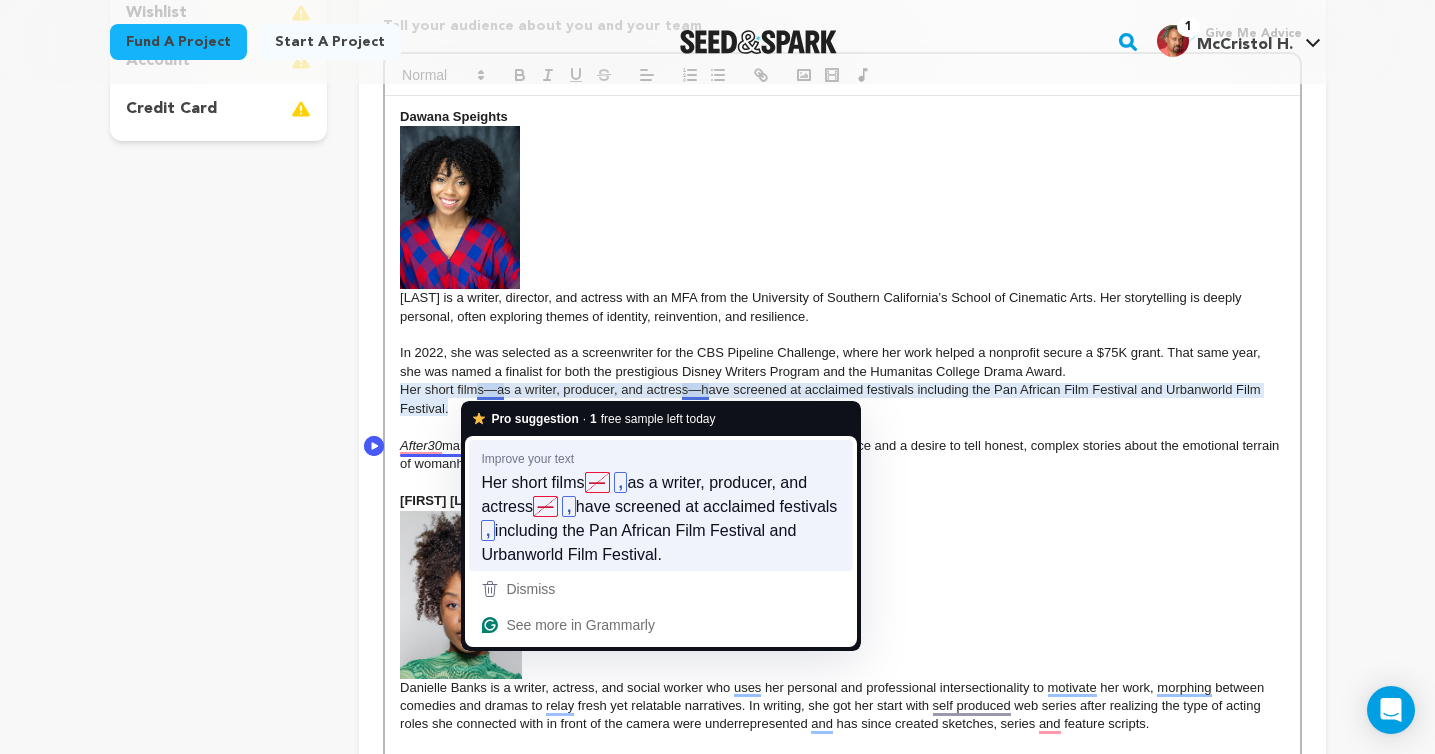 type 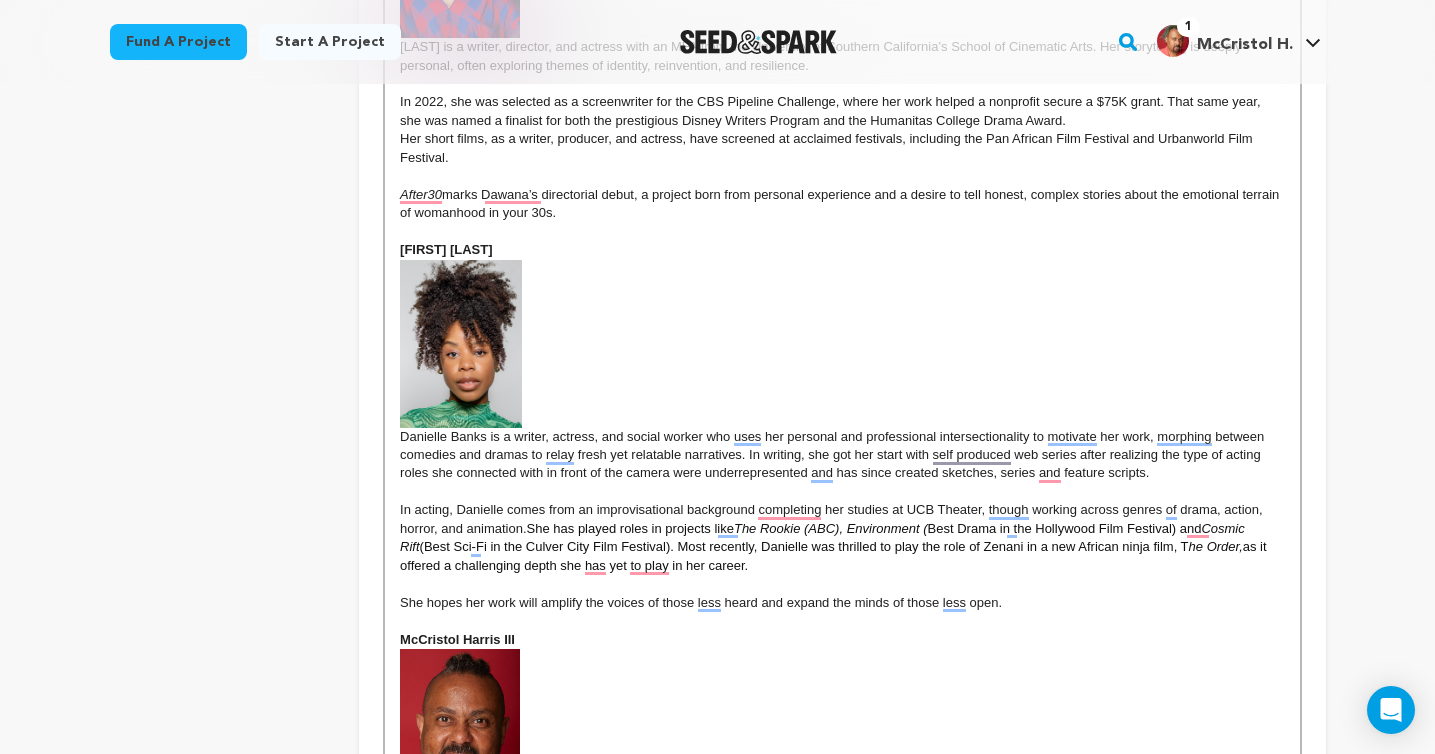 scroll, scrollTop: 877, scrollLeft: 0, axis: vertical 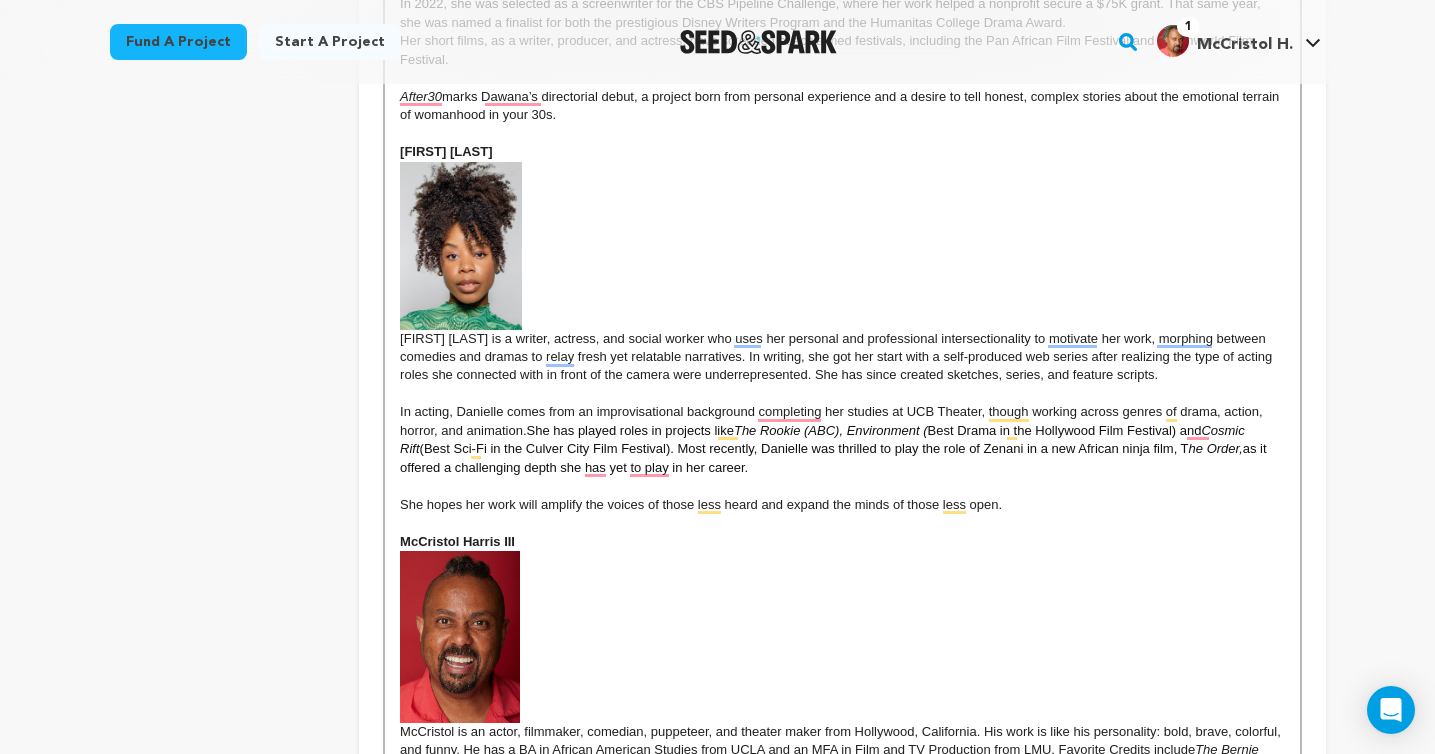 click at bounding box center [842, 394] 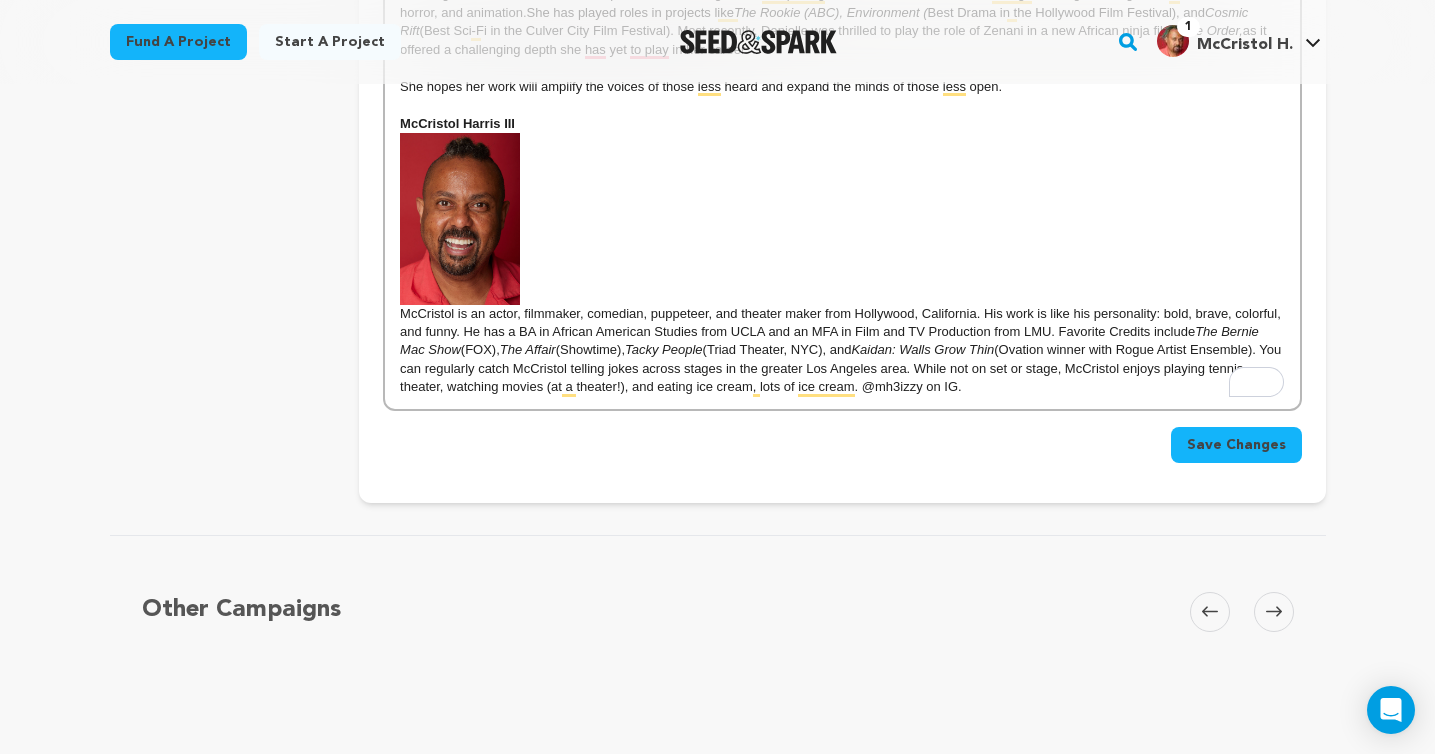 scroll, scrollTop: 1385, scrollLeft: 0, axis: vertical 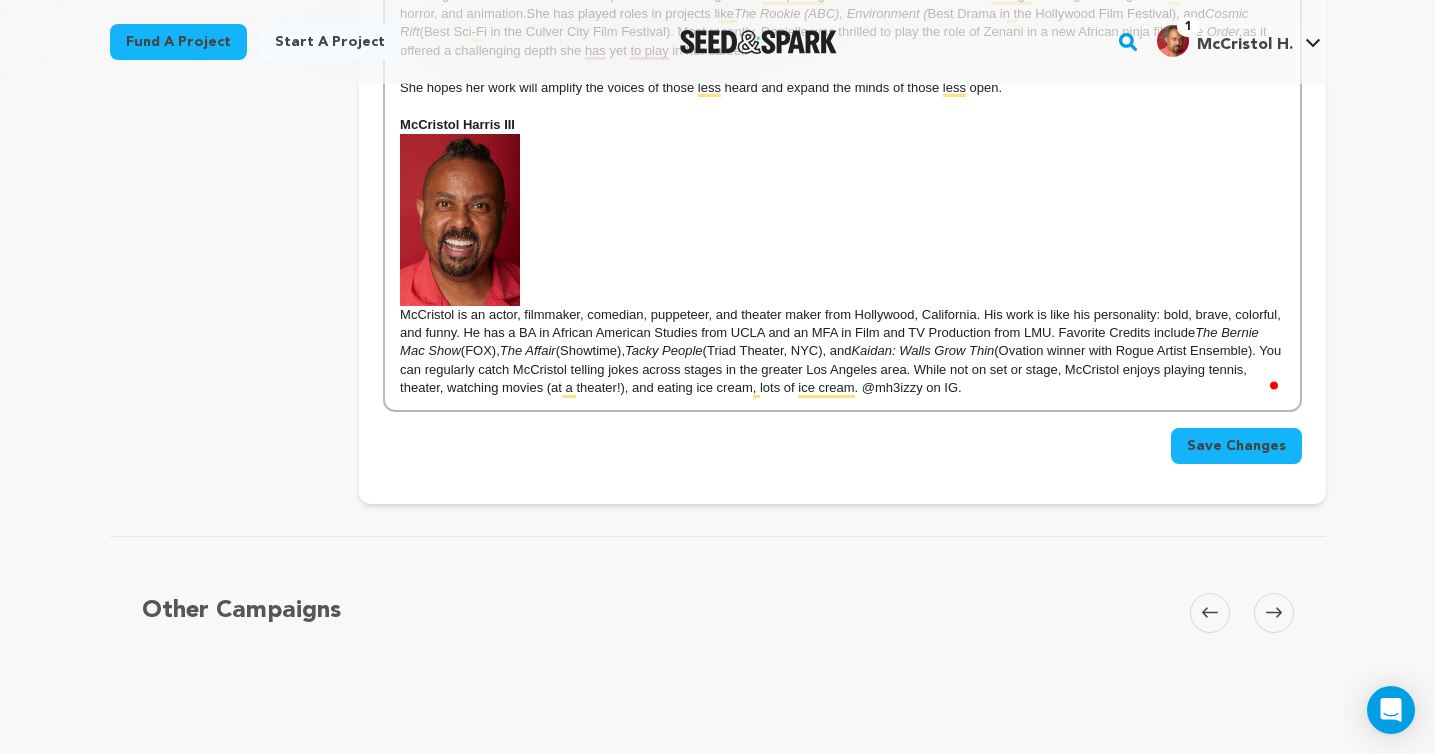 click on "Save Changes" at bounding box center [1236, 446] 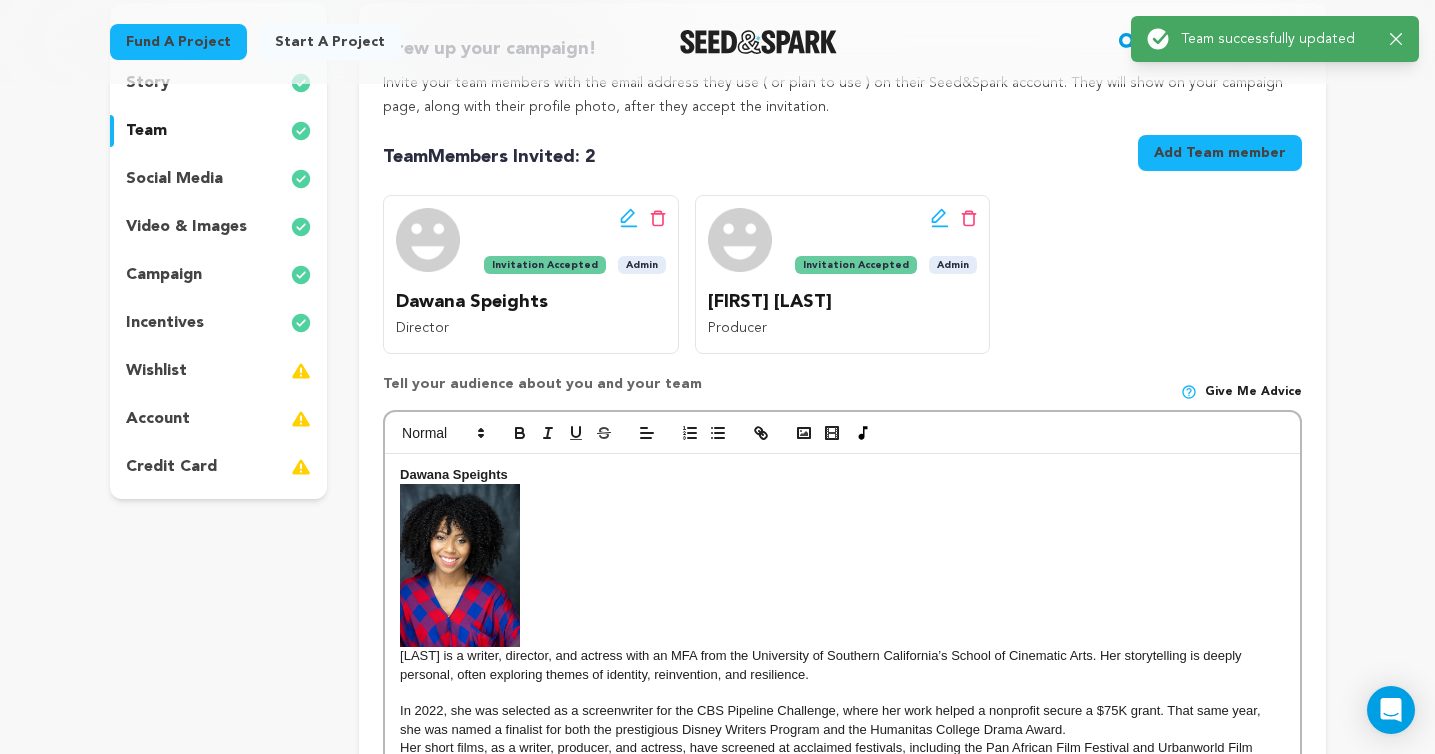 scroll, scrollTop: 505, scrollLeft: 0, axis: vertical 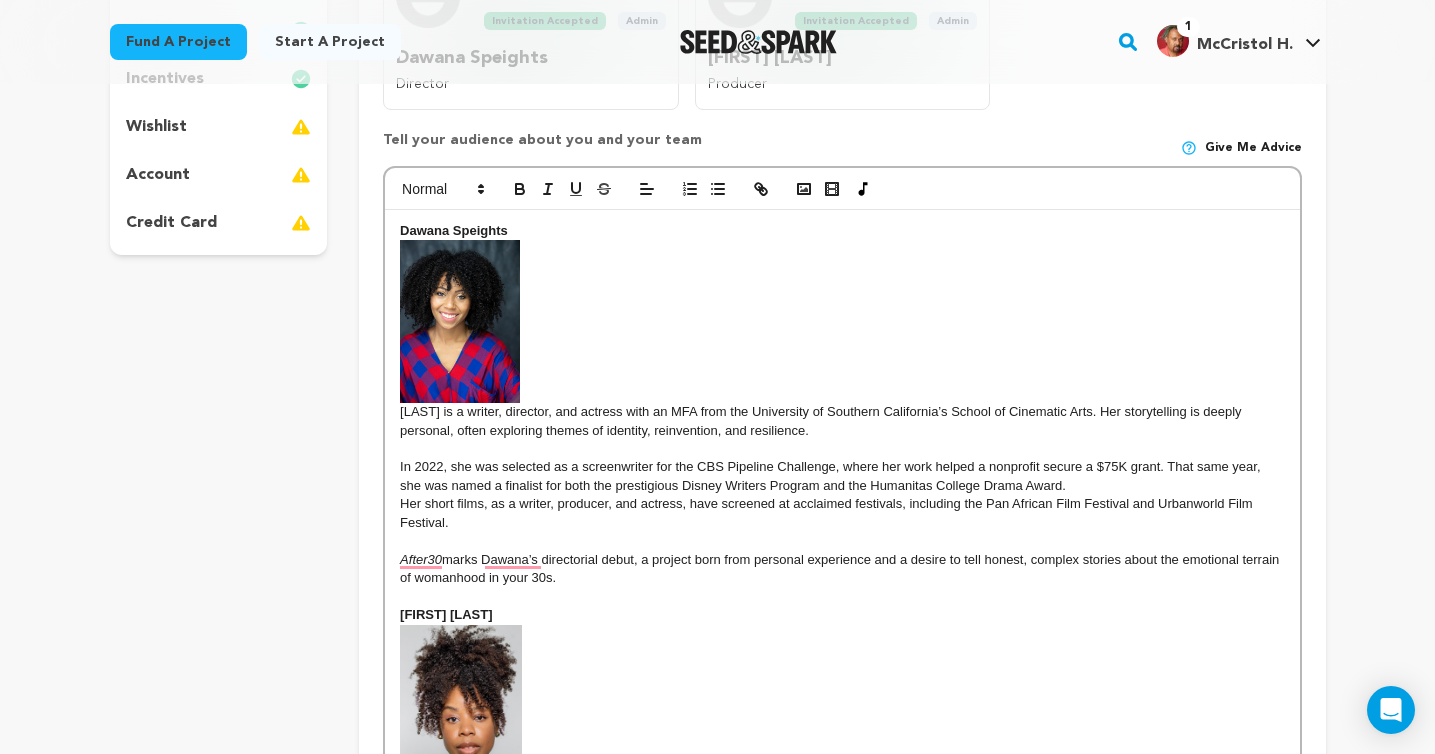 click on "After30 marks [LAST]’s directorial debut, a project born from personal experience and a desire to tell honest, complex stories about the emotional terrain of womanhood in your 30s." at bounding box center (842, 569) 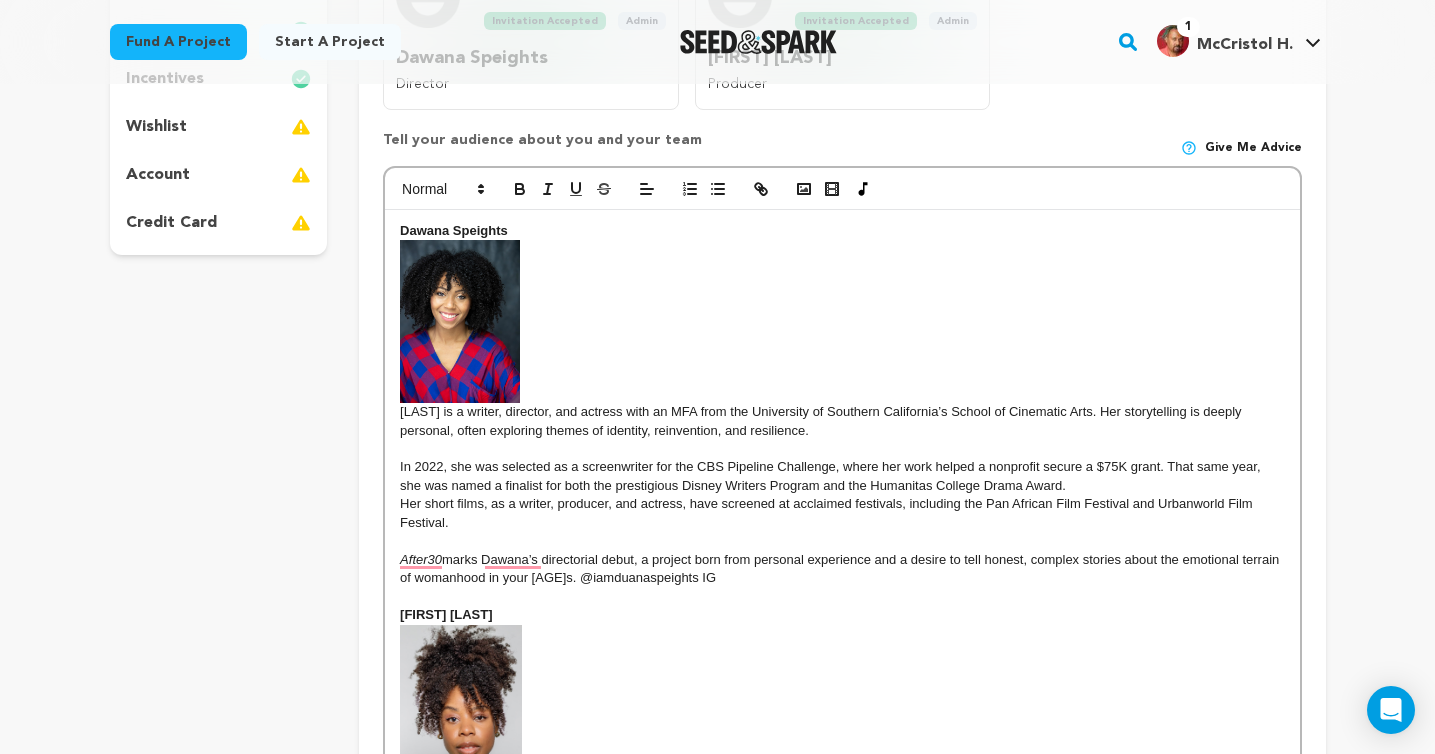 click on "marks Dawana’s directorial debut, a project born from personal experience and a desire to tell honest, complex stories about the emotional terrain of womanhood in your [AGE]s. @iamduanaspeights IG" at bounding box center [841, 568] 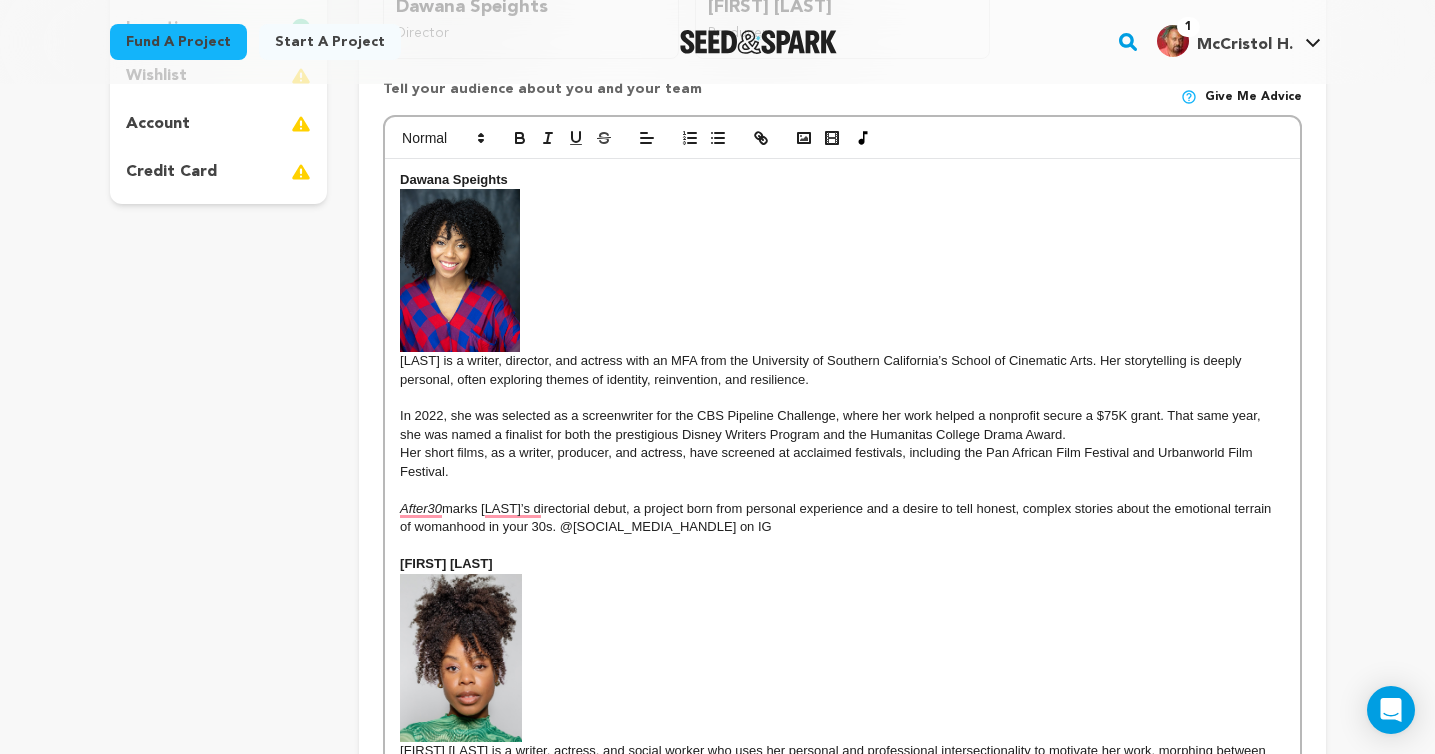 scroll, scrollTop: 563, scrollLeft: 0, axis: vertical 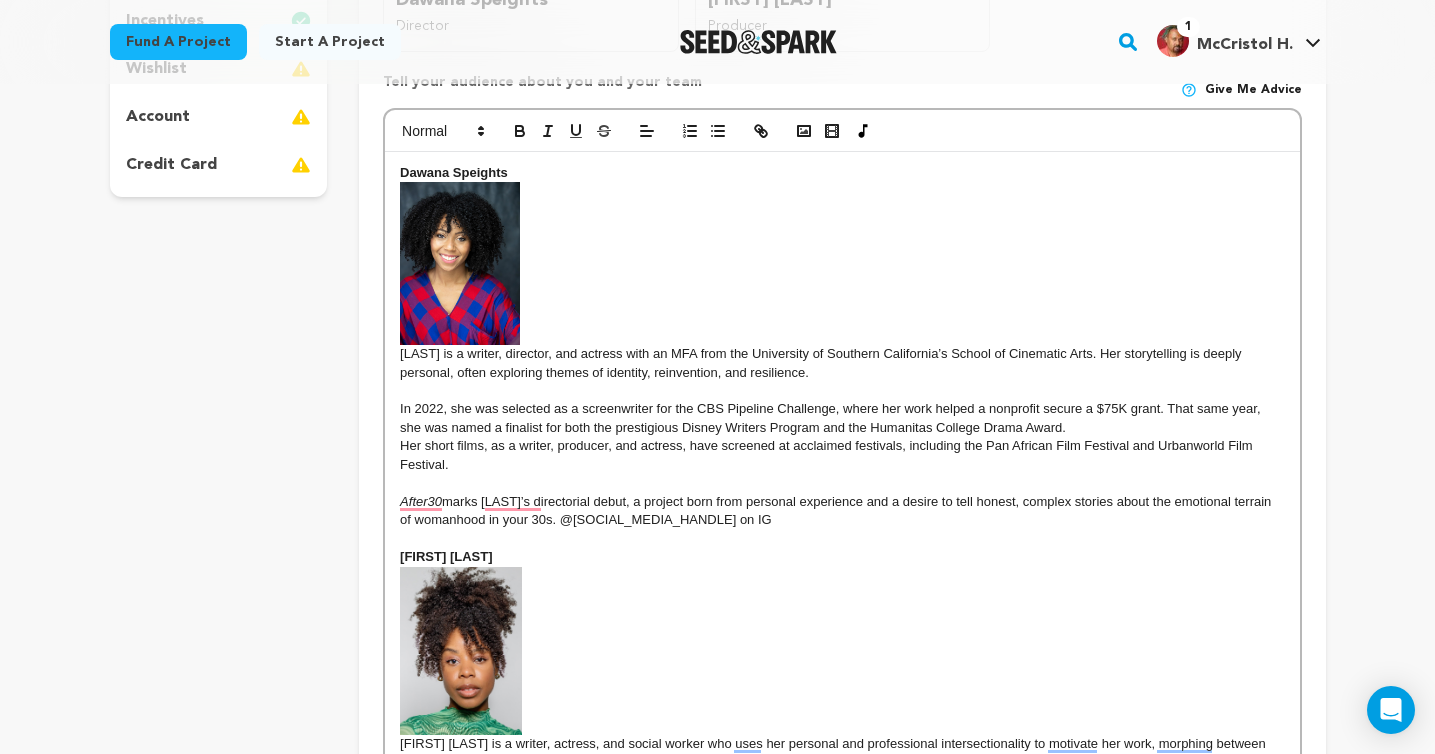 click on "marks [LAST]’s directorial debut, a project born from personal experience and a desire to tell honest, complex stories about the emotional terrain of womanhood in your 30s. @[SOCIAL_MEDIA_HANDLE] on IG" at bounding box center [837, 510] 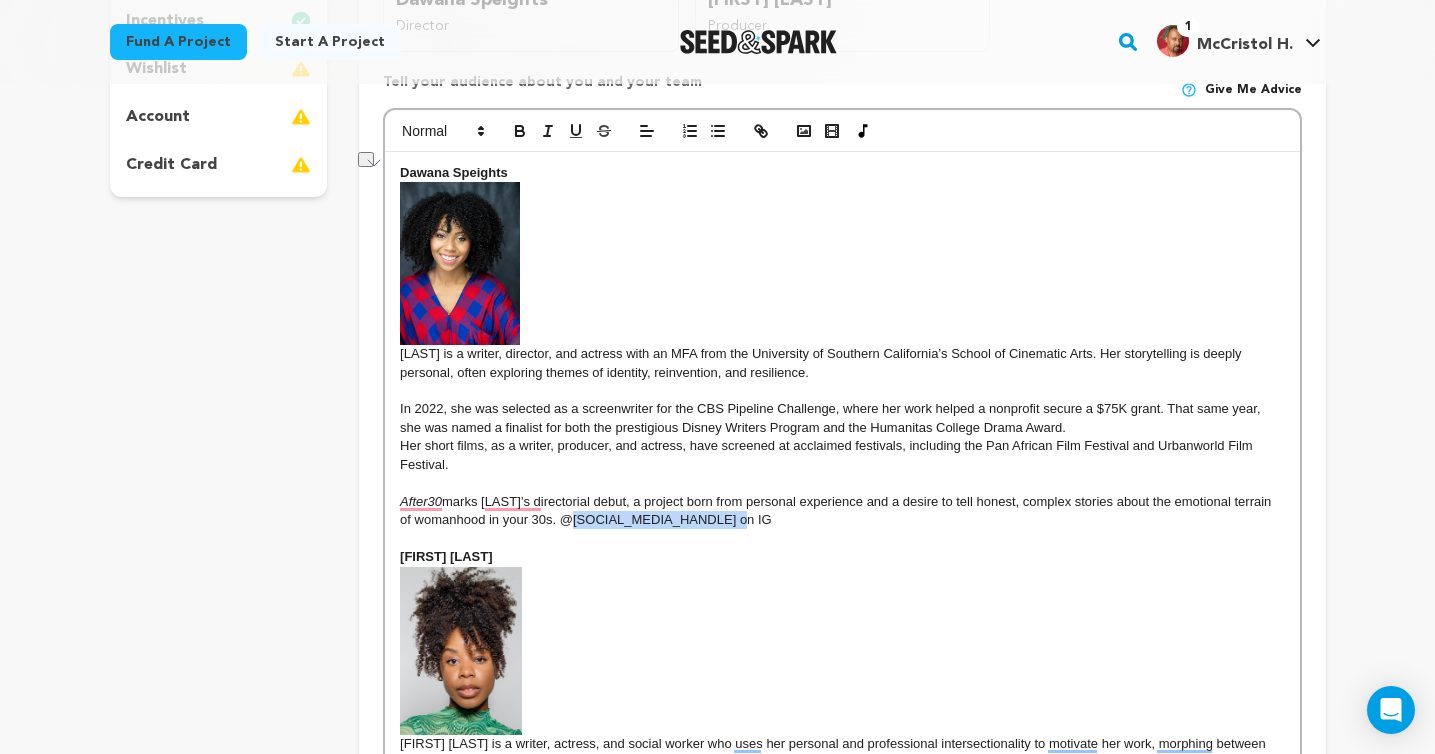 drag, startPoint x: 718, startPoint y: 523, endPoint x: 561, endPoint y: 515, distance: 157.20369 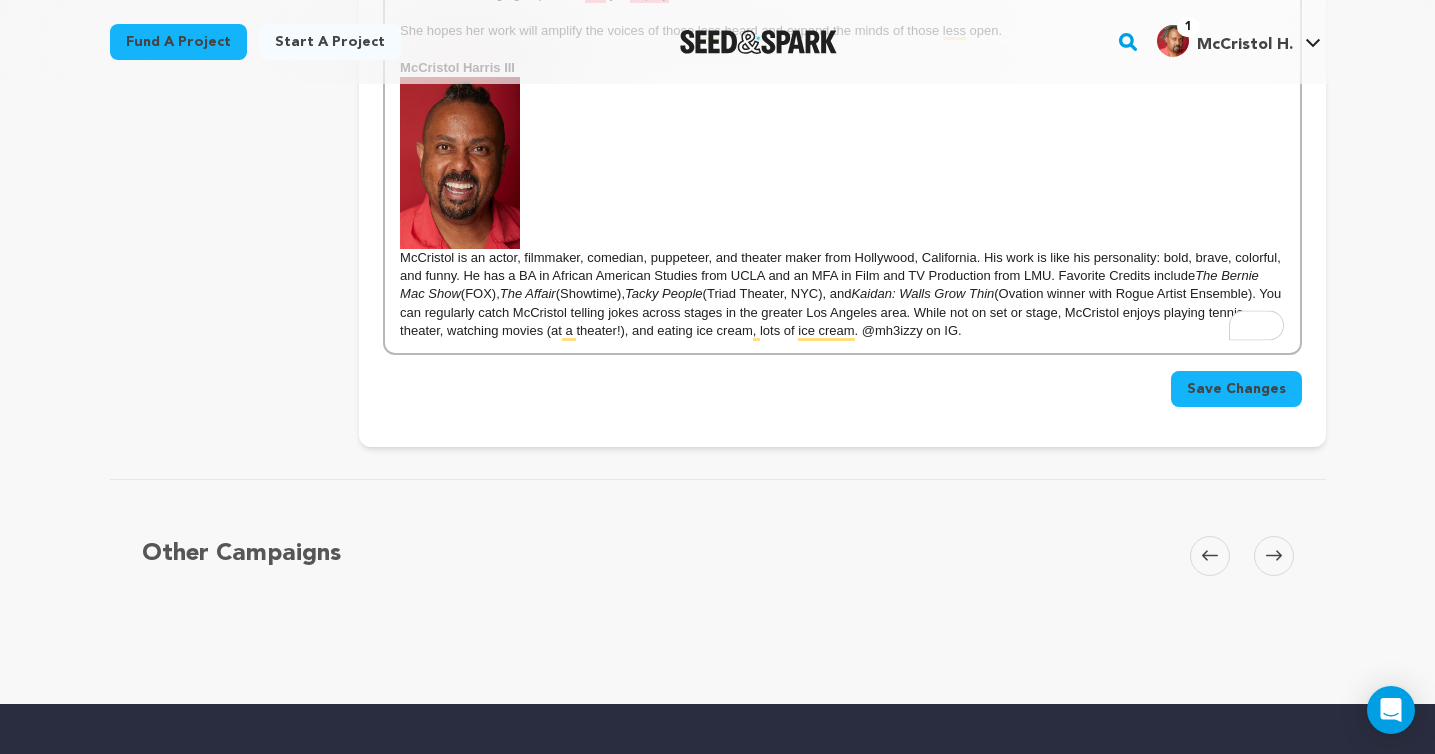scroll, scrollTop: 1561, scrollLeft: 0, axis: vertical 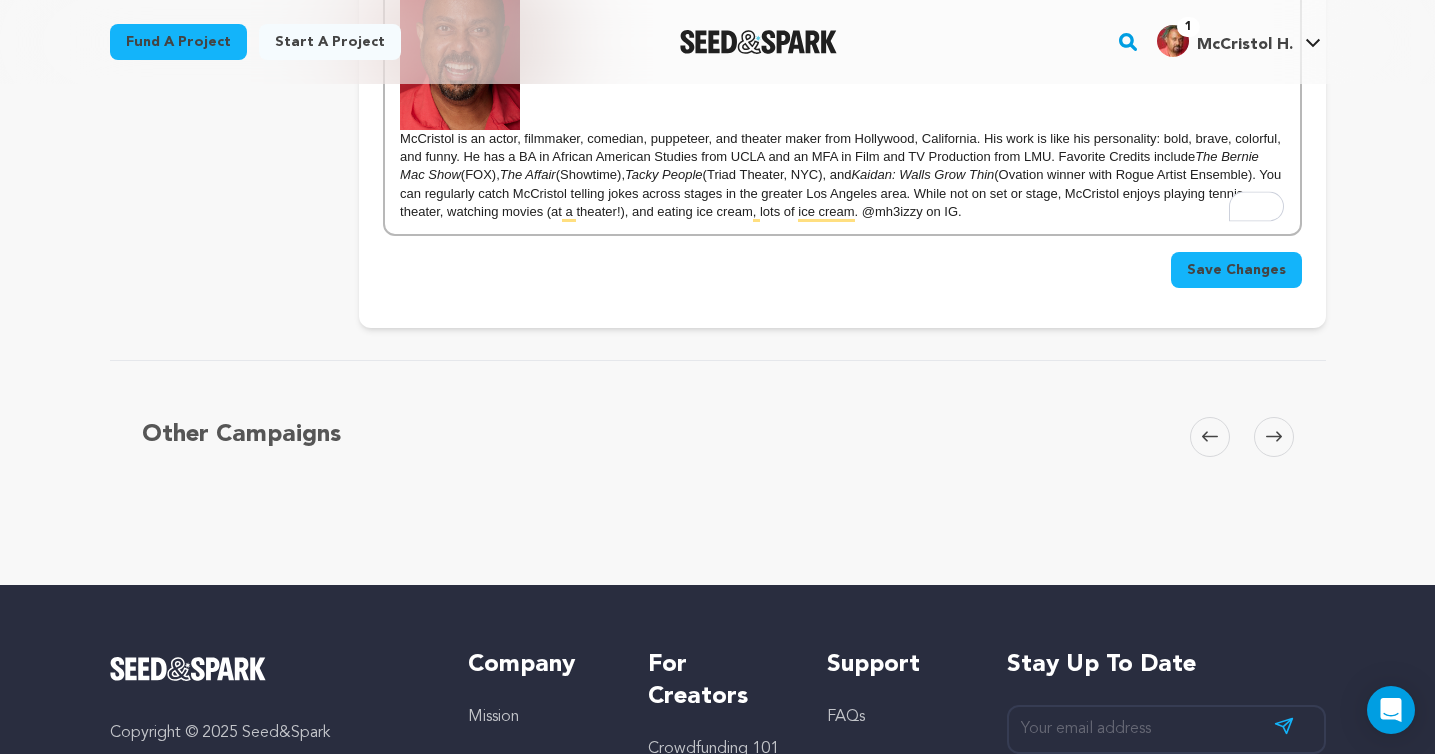 click on "Save Changes" at bounding box center (1236, 270) 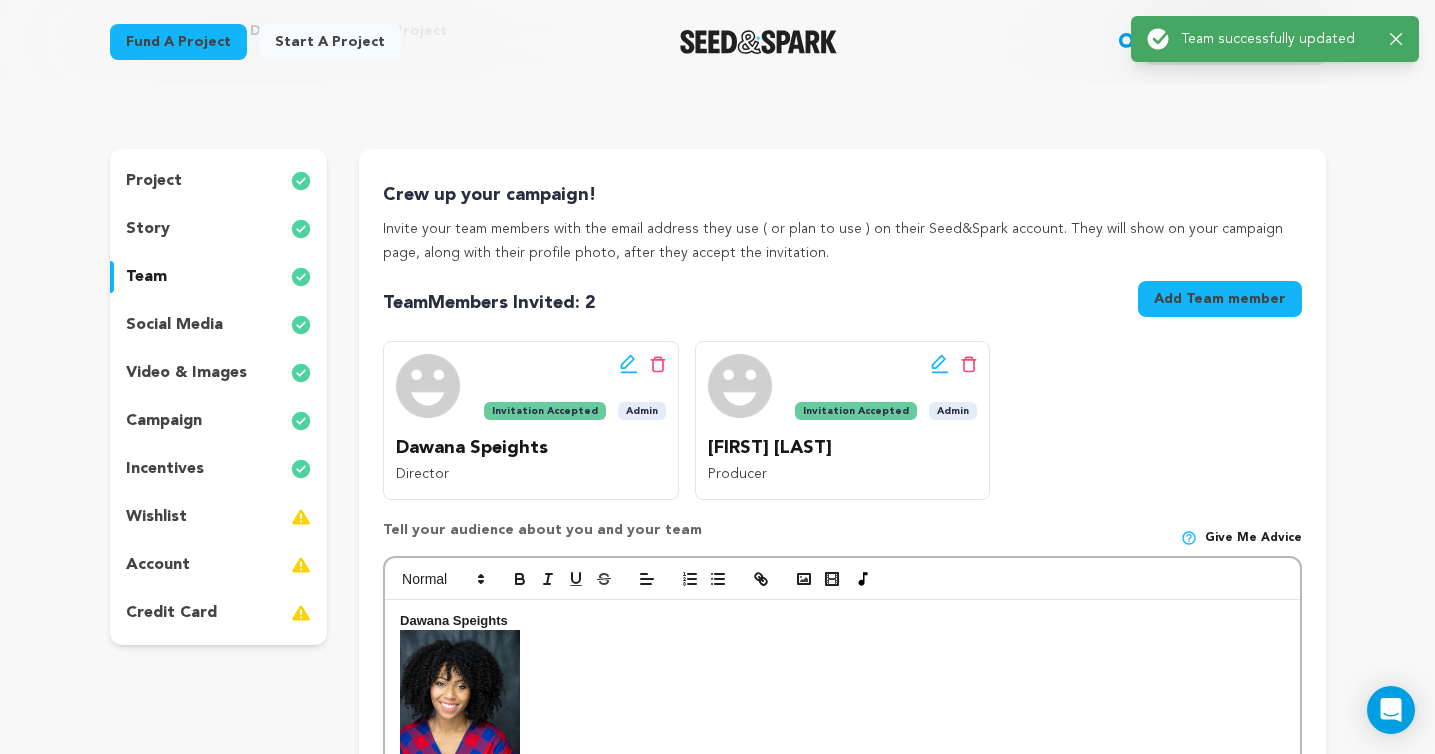 scroll, scrollTop: 0, scrollLeft: 0, axis: both 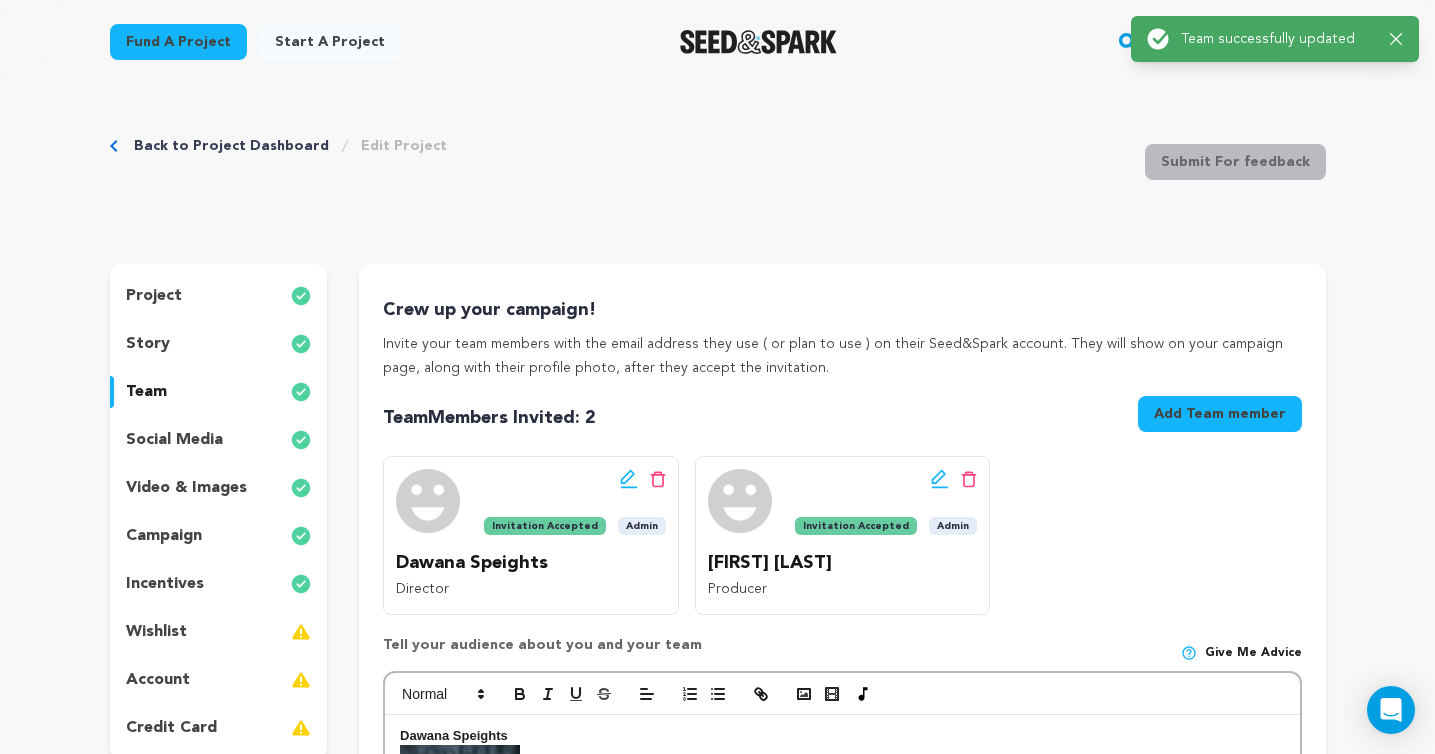 click on "social media" at bounding box center (219, 440) 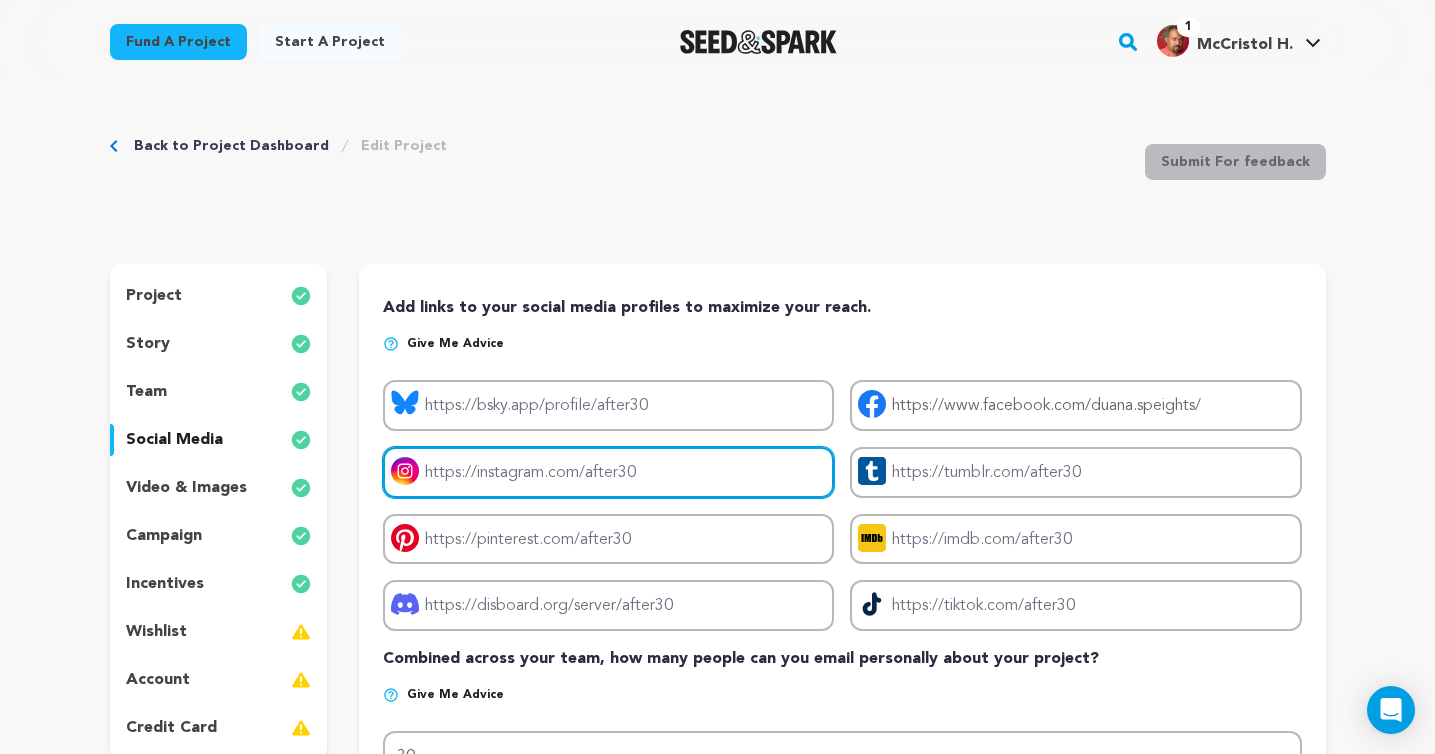 click on "Project instagram link" at bounding box center (608, 472) 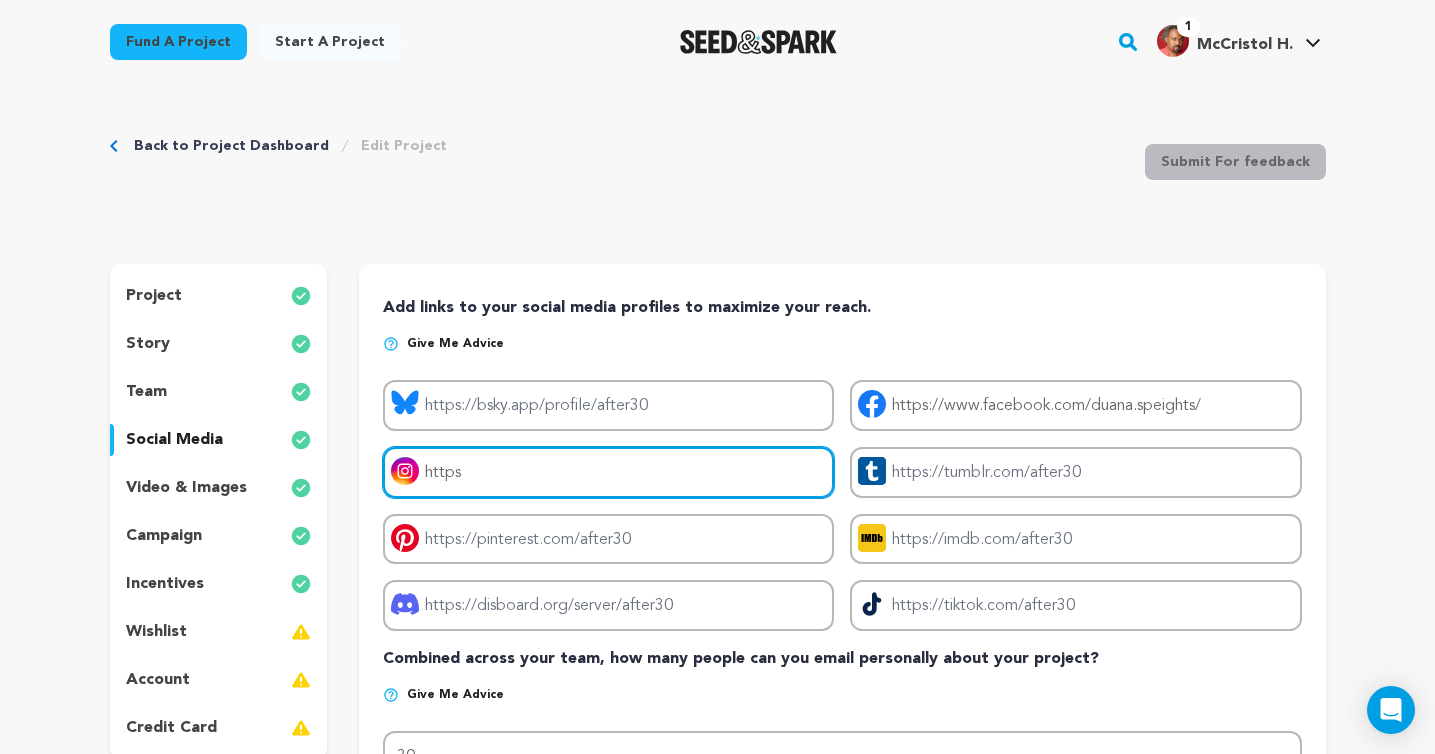 type on "https"" 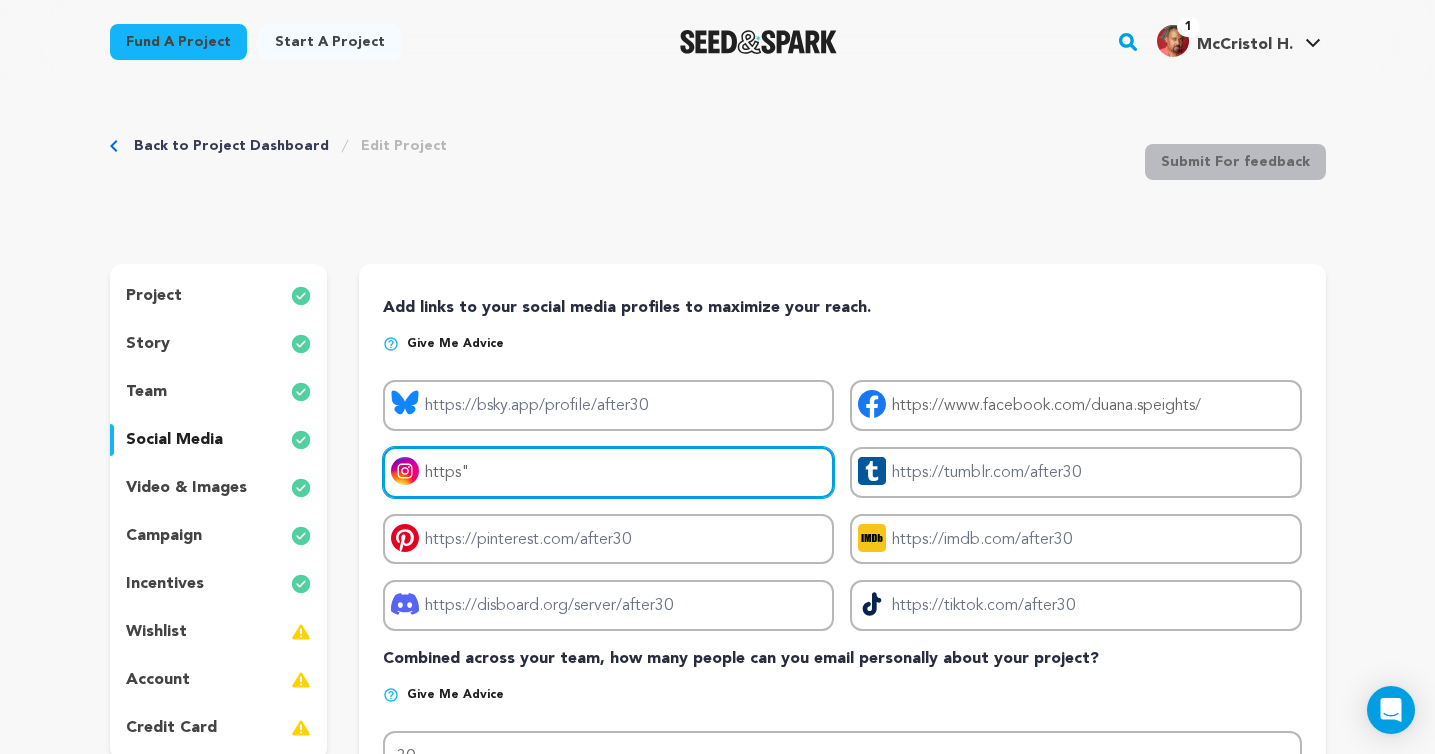 scroll, scrollTop: 12, scrollLeft: 0, axis: vertical 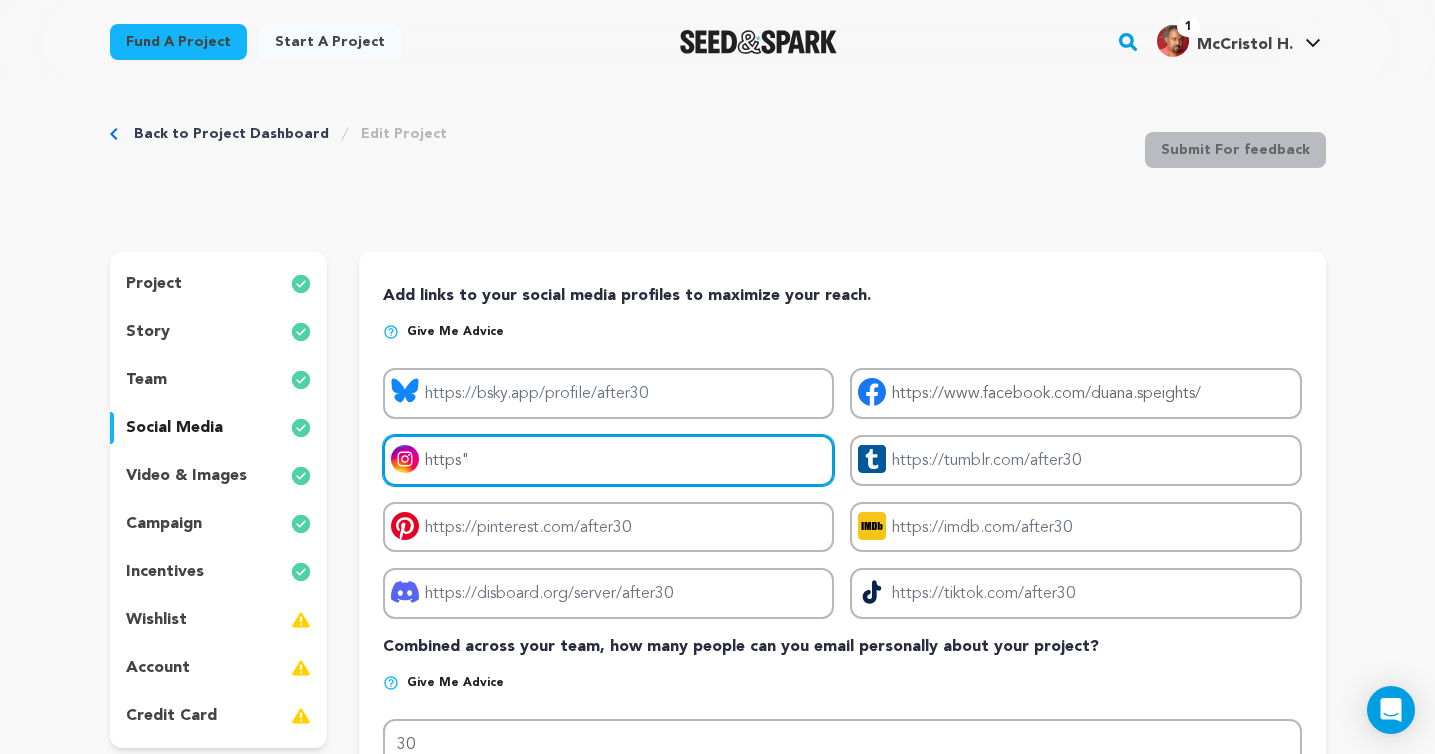 drag, startPoint x: 489, startPoint y: 471, endPoint x: 425, endPoint y: 463, distance: 64.49806 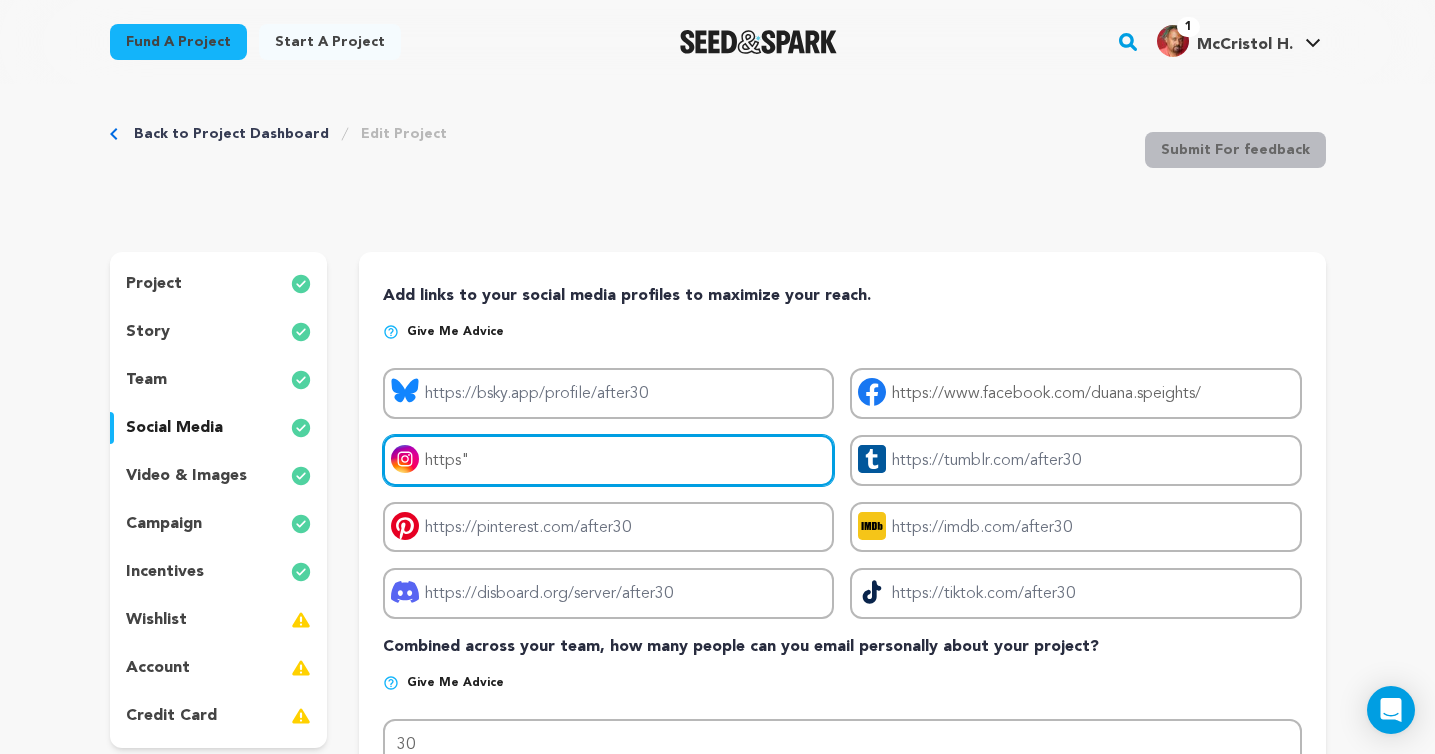 type 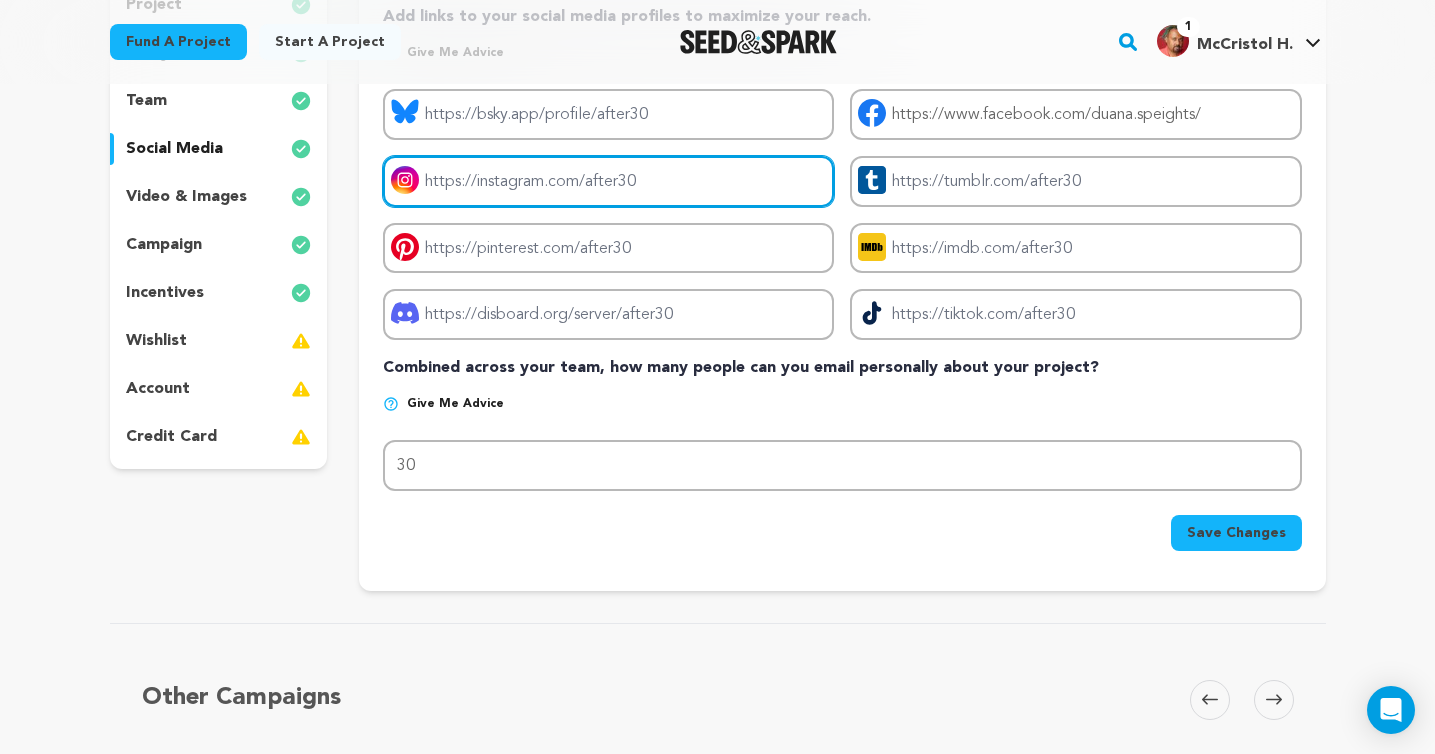 scroll, scrollTop: 283, scrollLeft: 0, axis: vertical 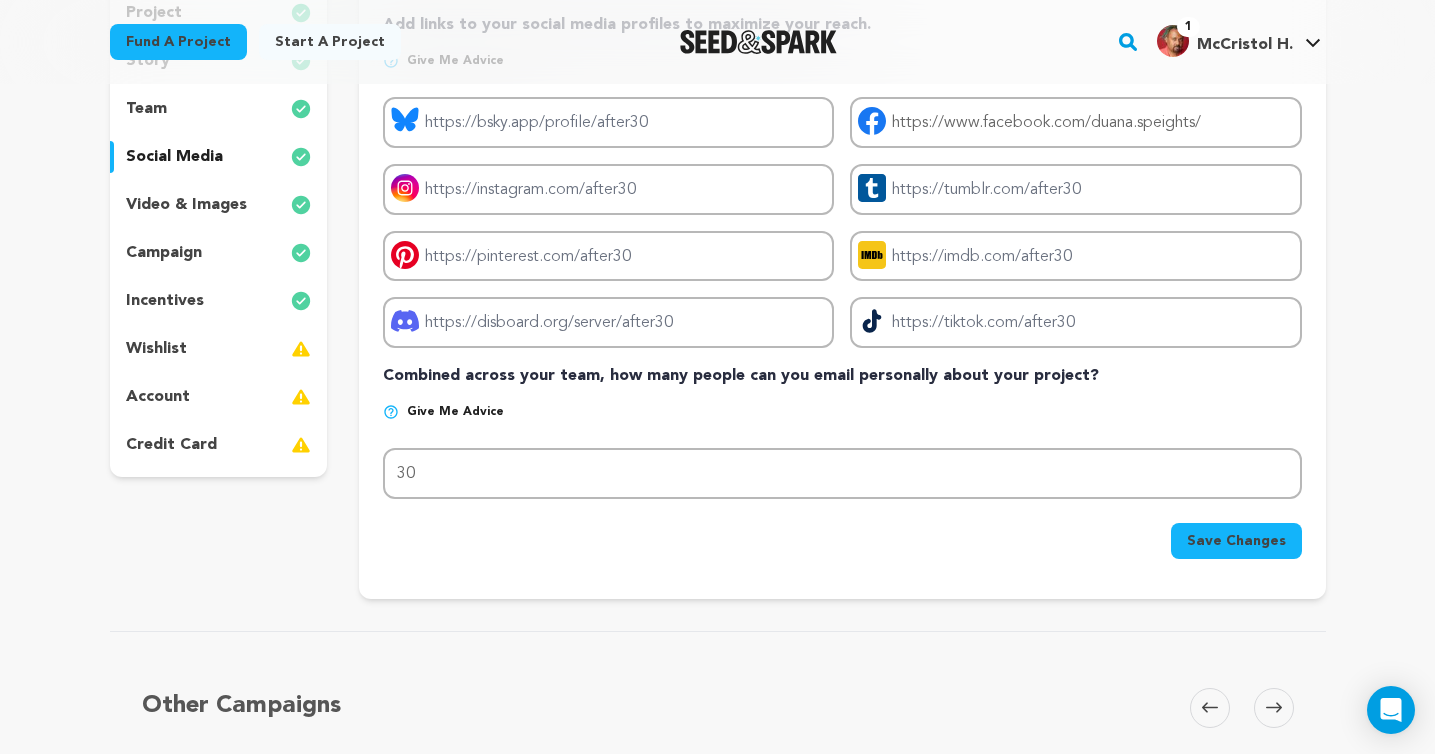click on "Save Changes" at bounding box center (1236, 541) 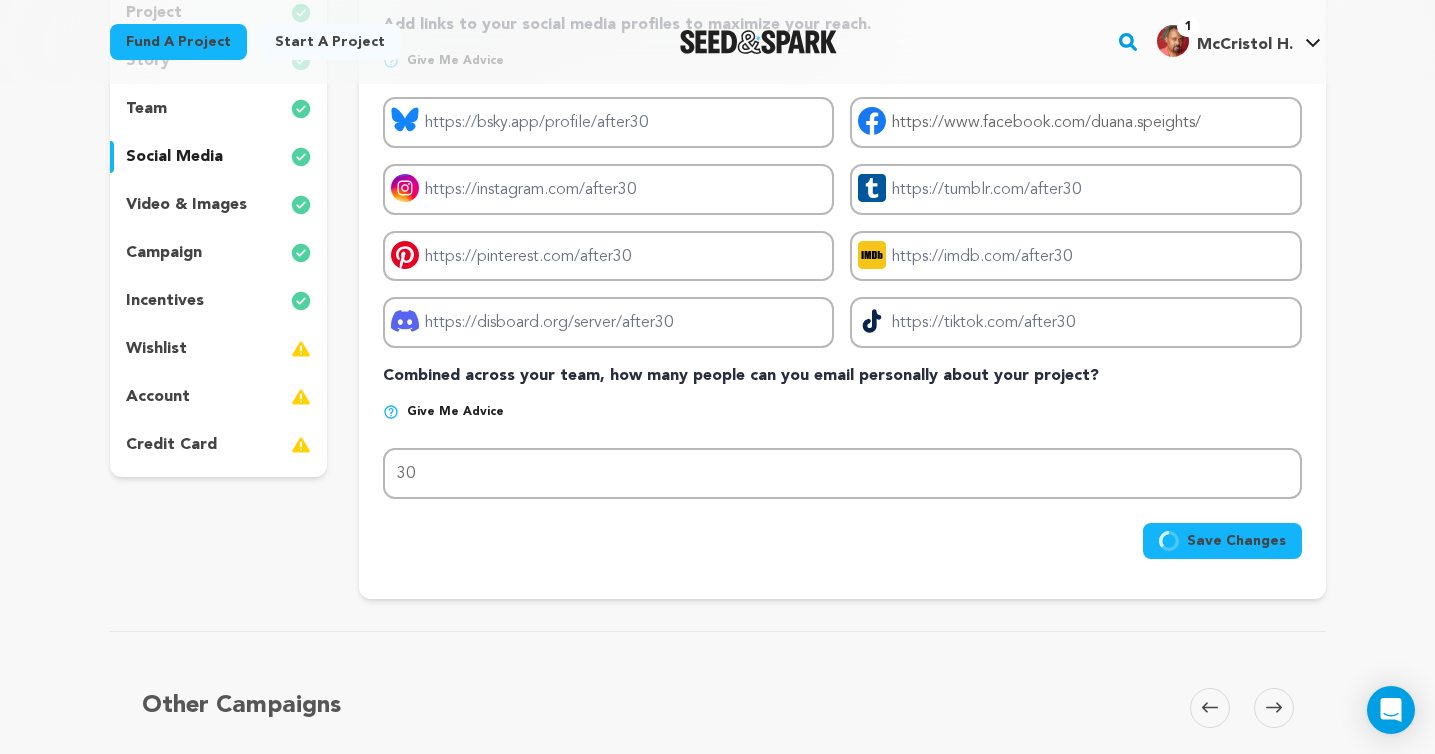 click on "team" at bounding box center [219, 109] 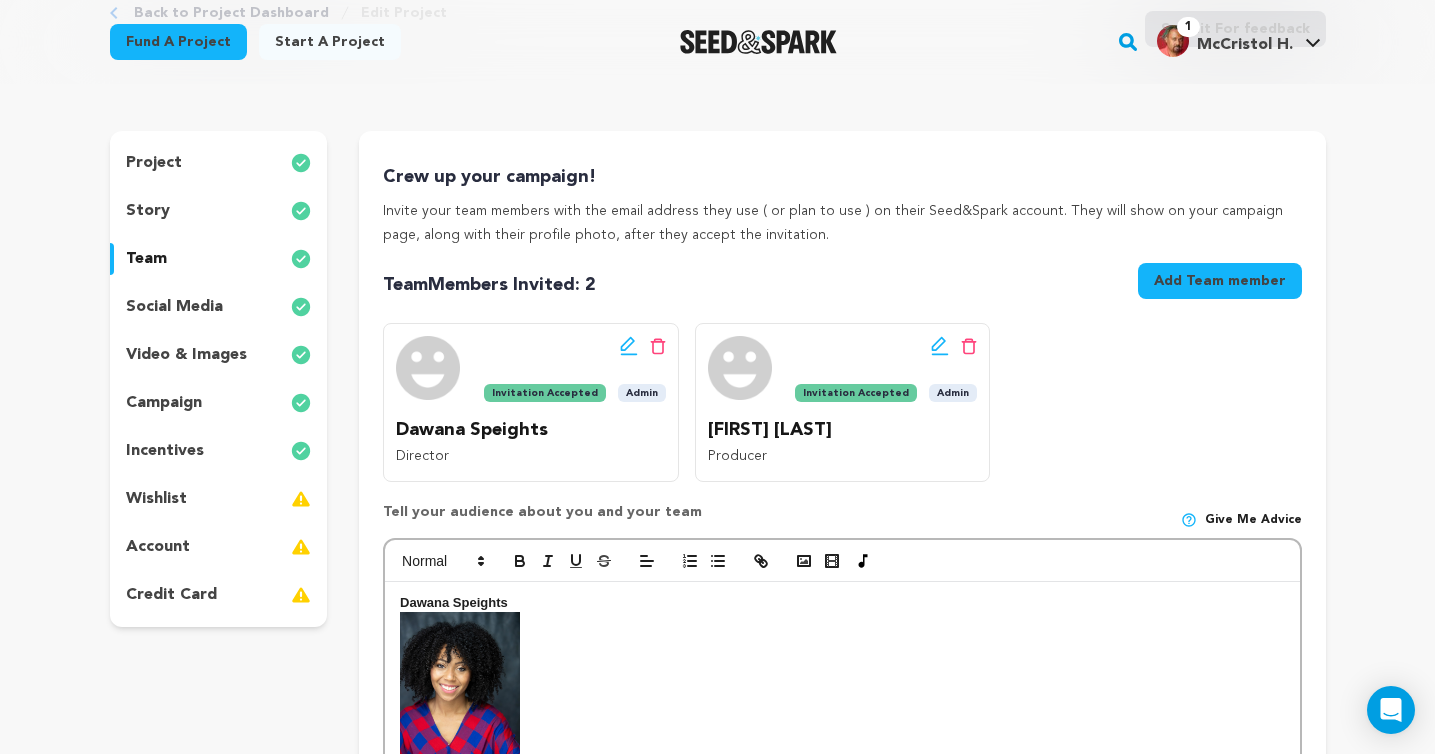 scroll, scrollTop: 0, scrollLeft: 0, axis: both 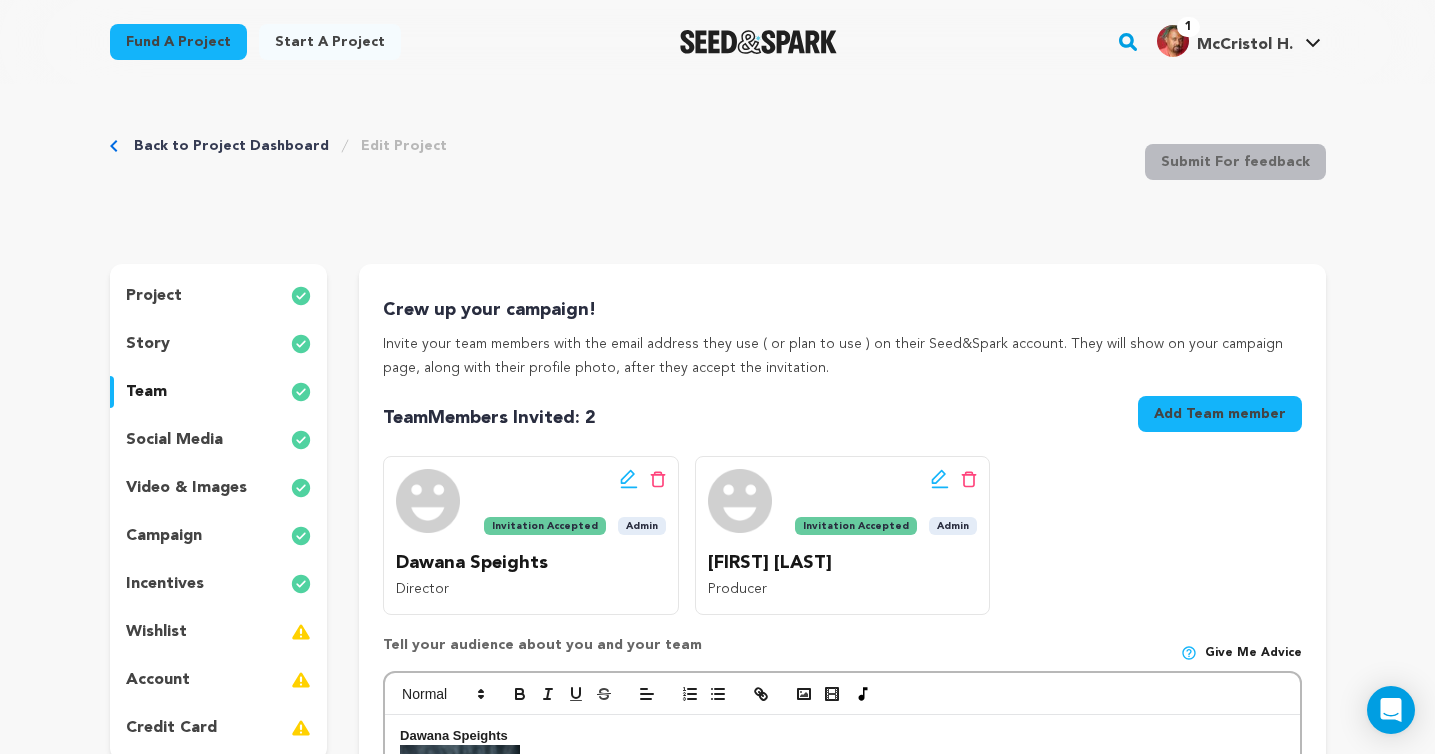 click on "social media" at bounding box center [174, 440] 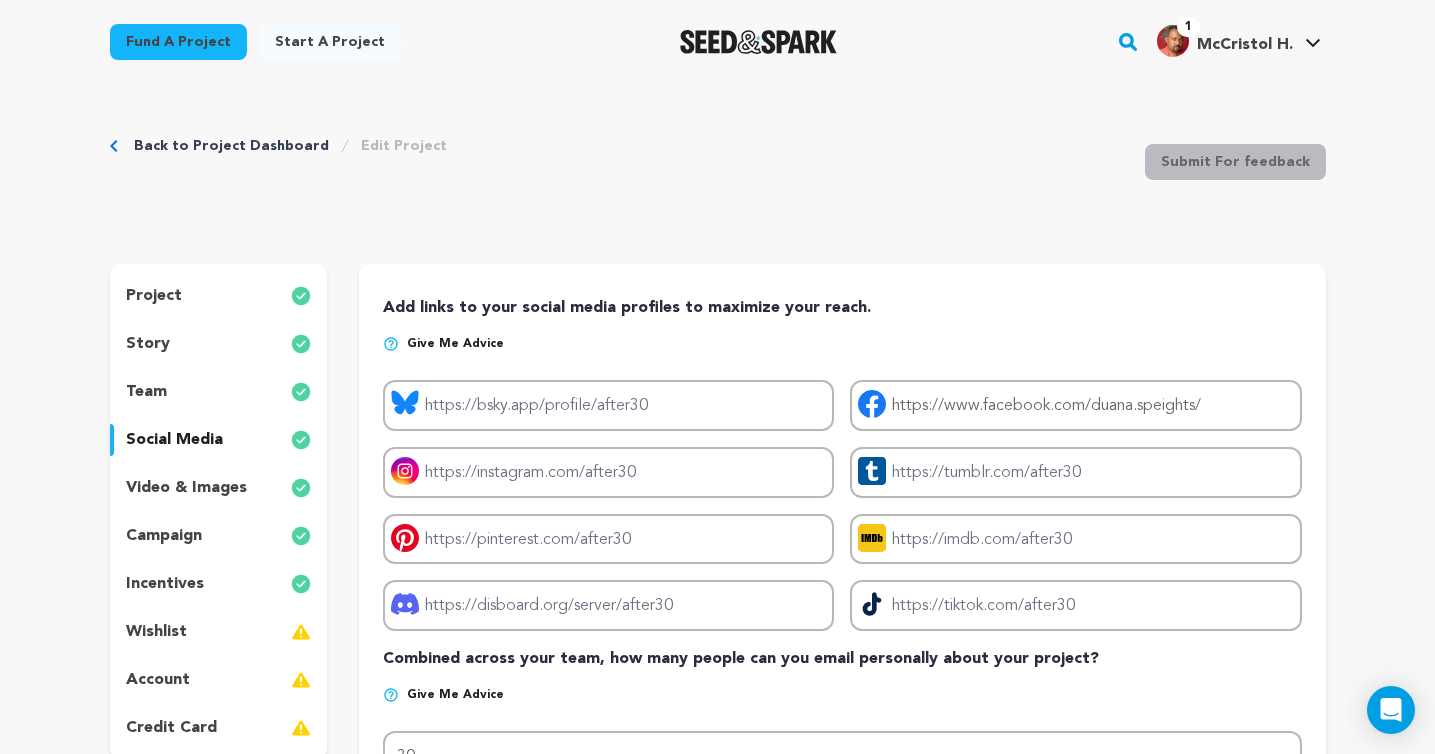 click on "video & images" at bounding box center (186, 488) 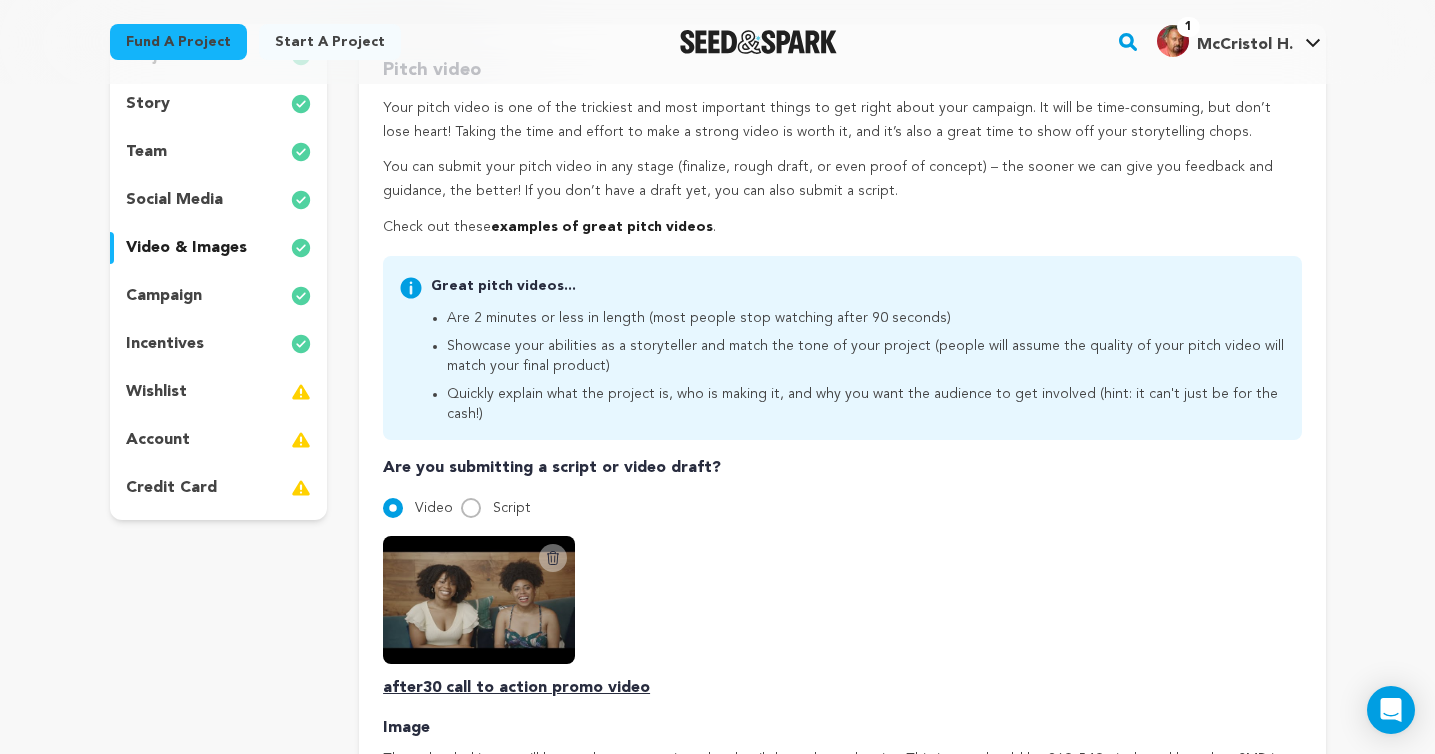scroll, scrollTop: 230, scrollLeft: 0, axis: vertical 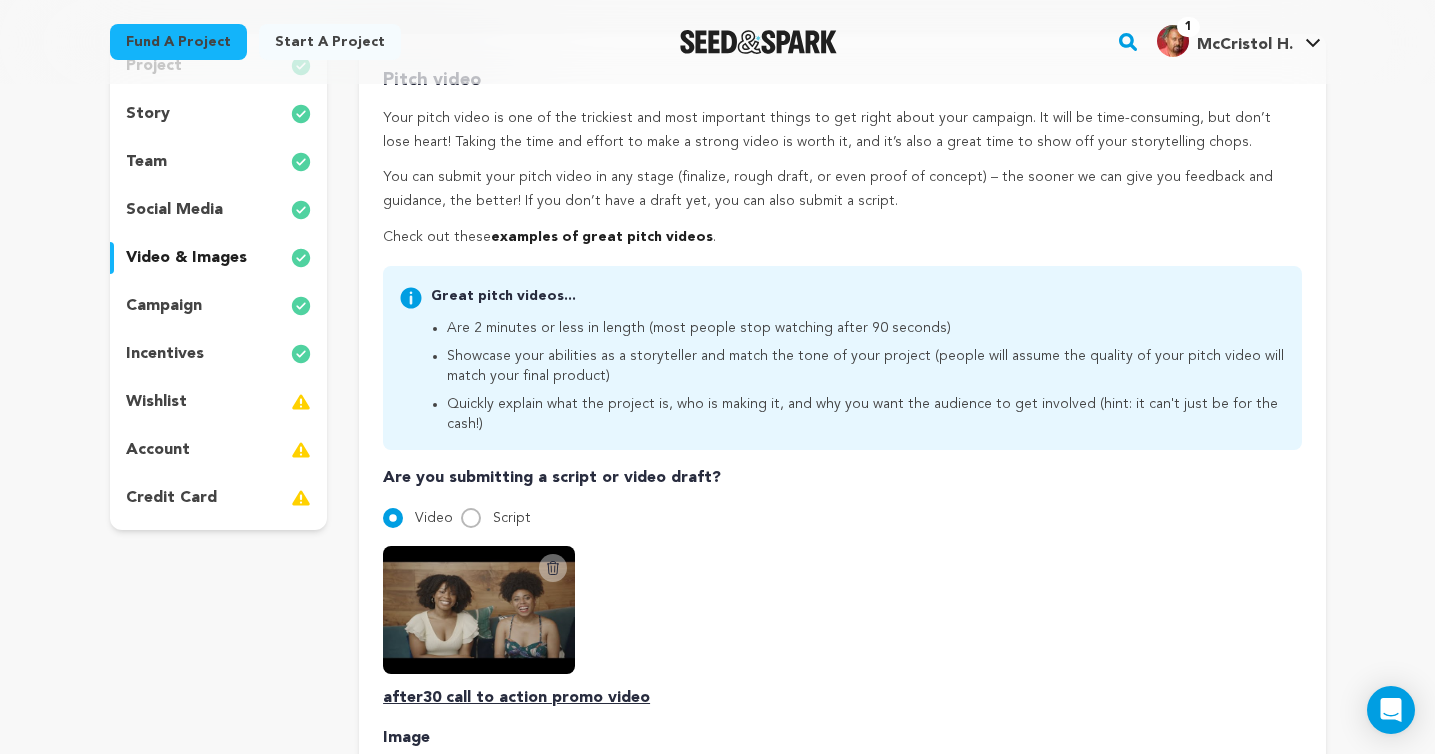 click on "campaign" at bounding box center [164, 306] 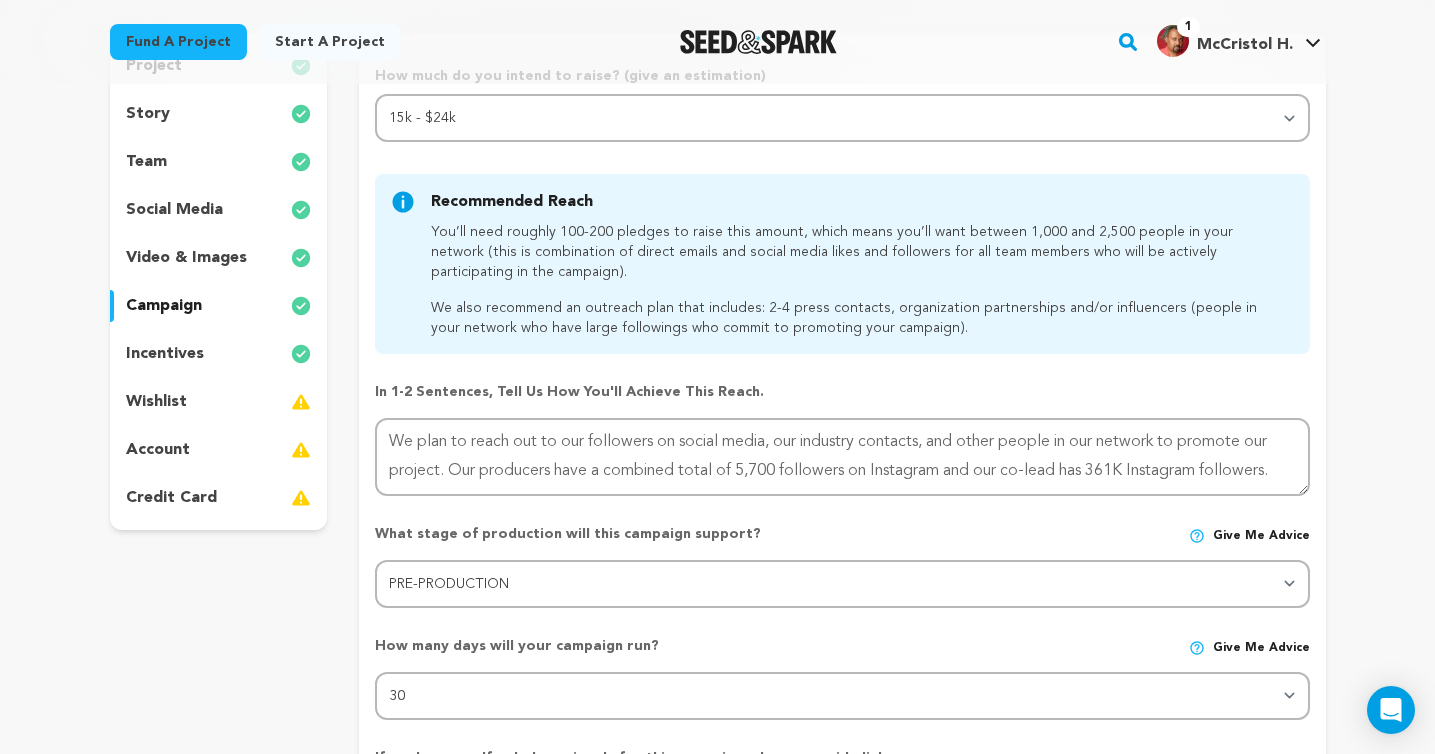 click on "incentives" at bounding box center (165, 354) 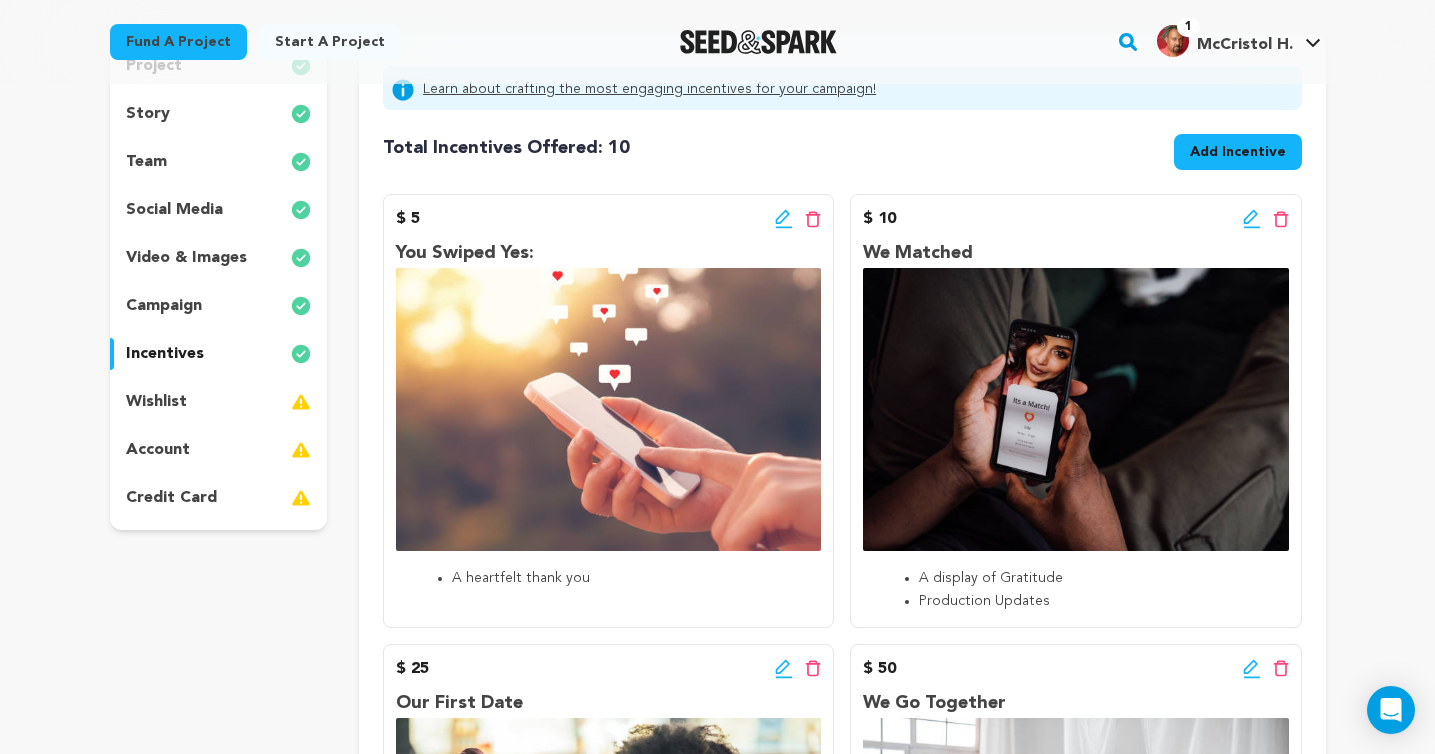 click on "wishlist" at bounding box center (156, 402) 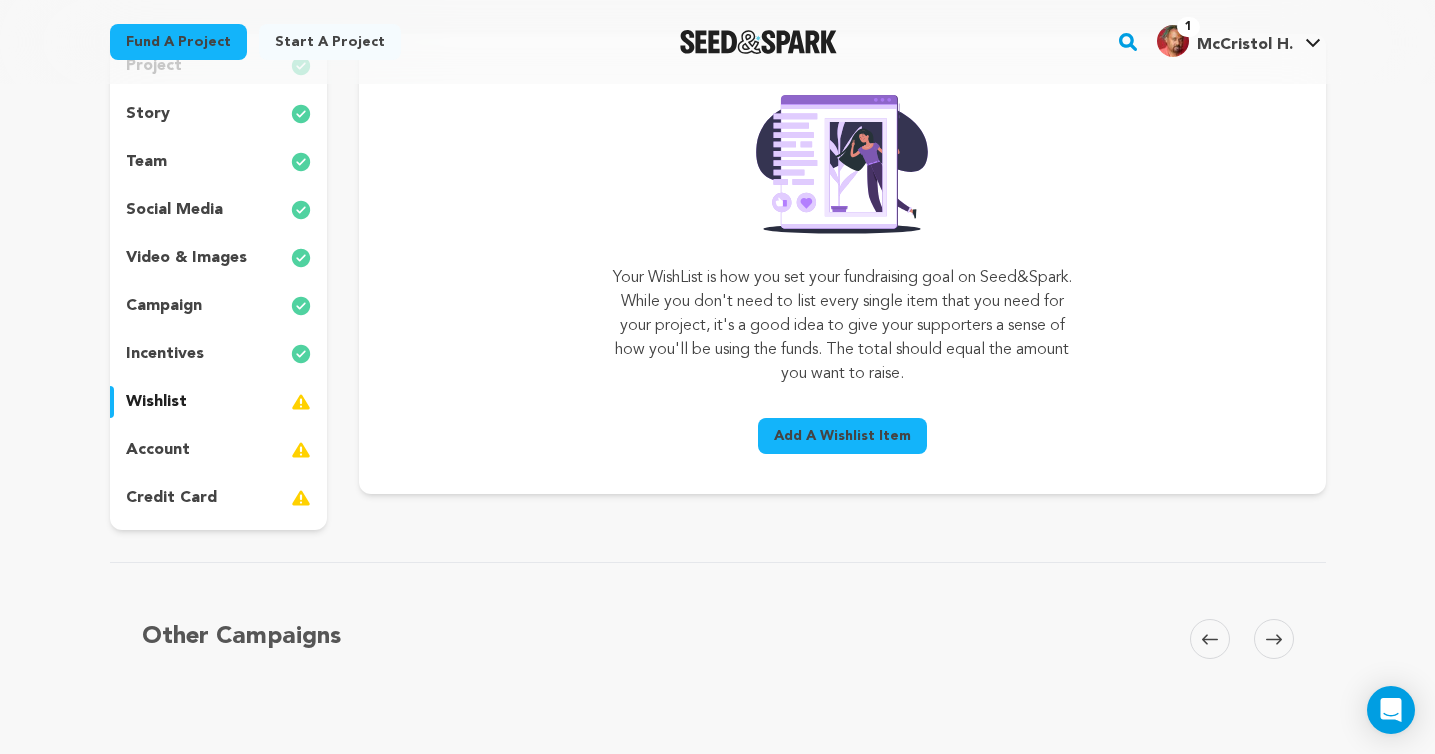 click on "account" at bounding box center (158, 450) 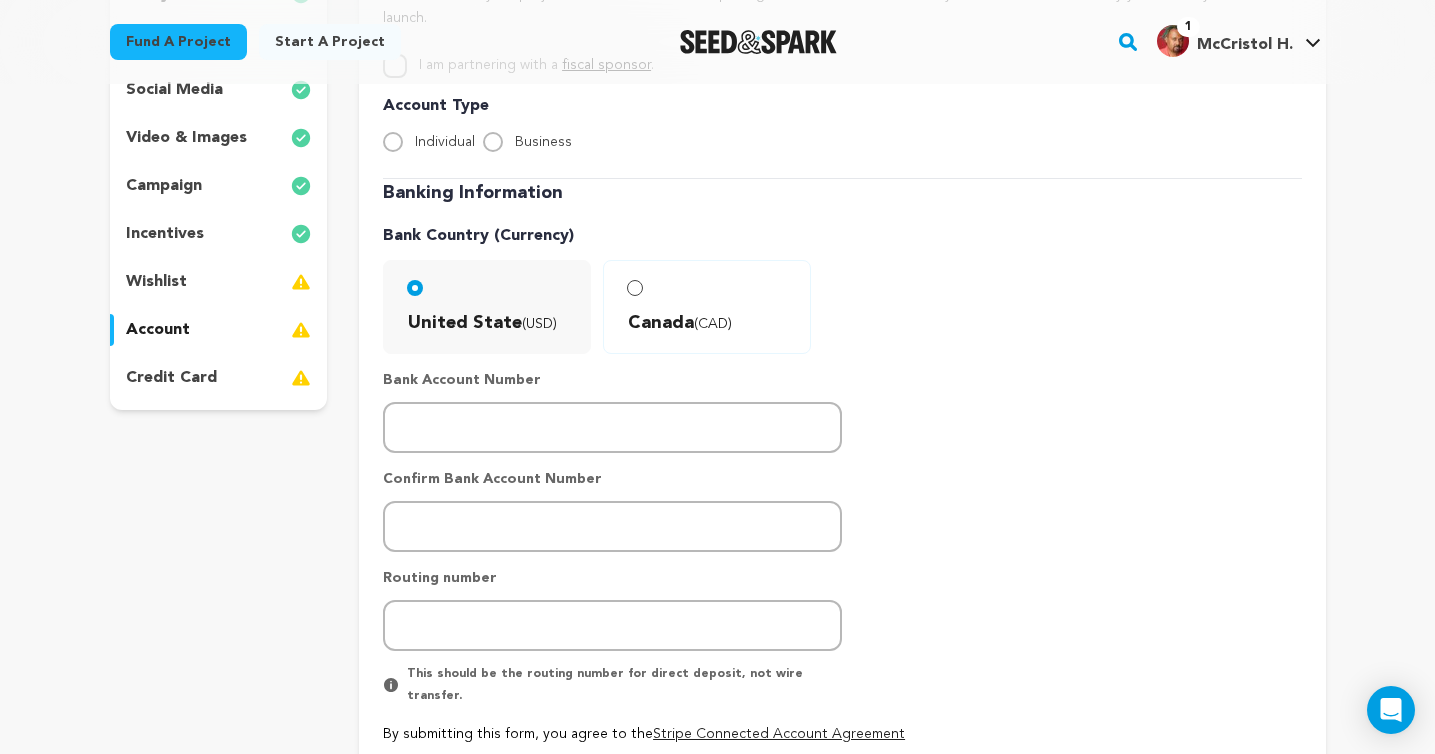 scroll, scrollTop: 315, scrollLeft: 0, axis: vertical 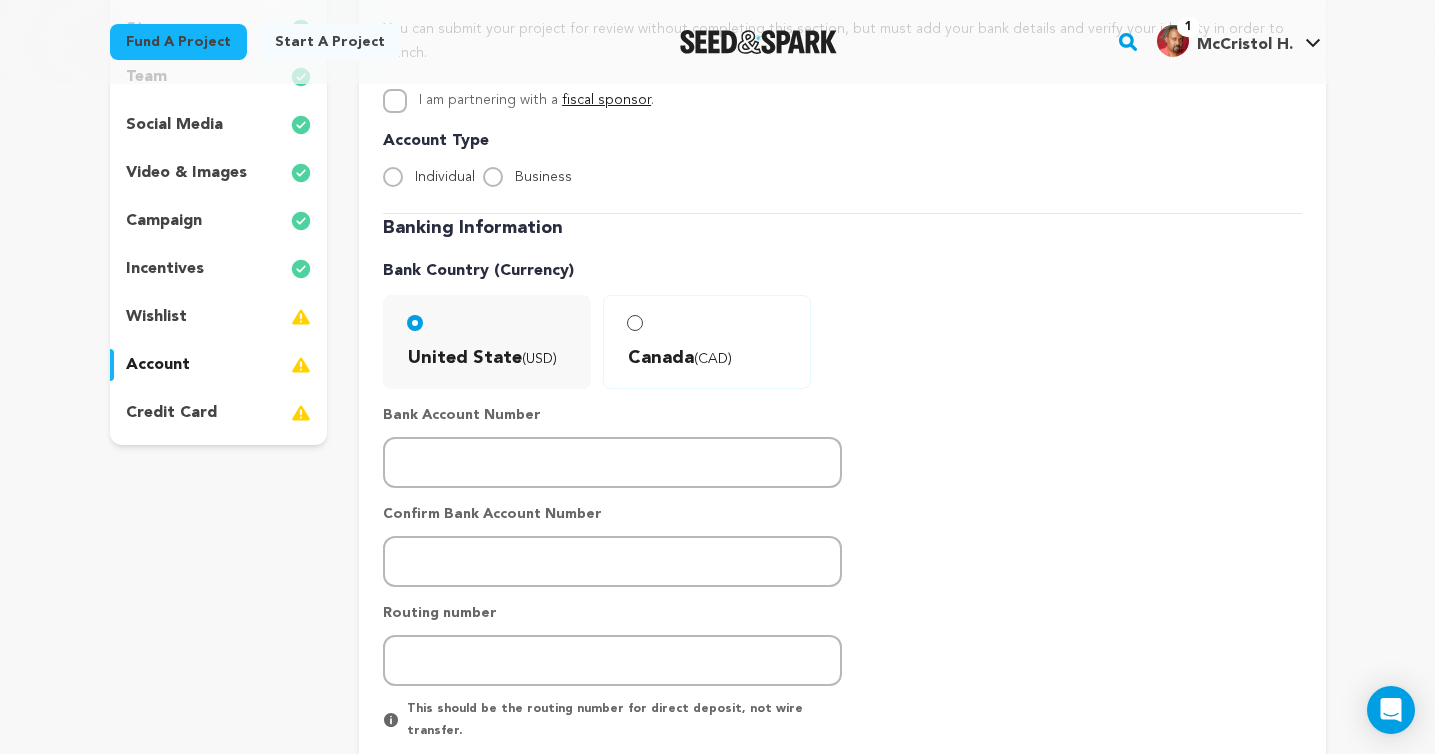click on "credit card" at bounding box center [219, 413] 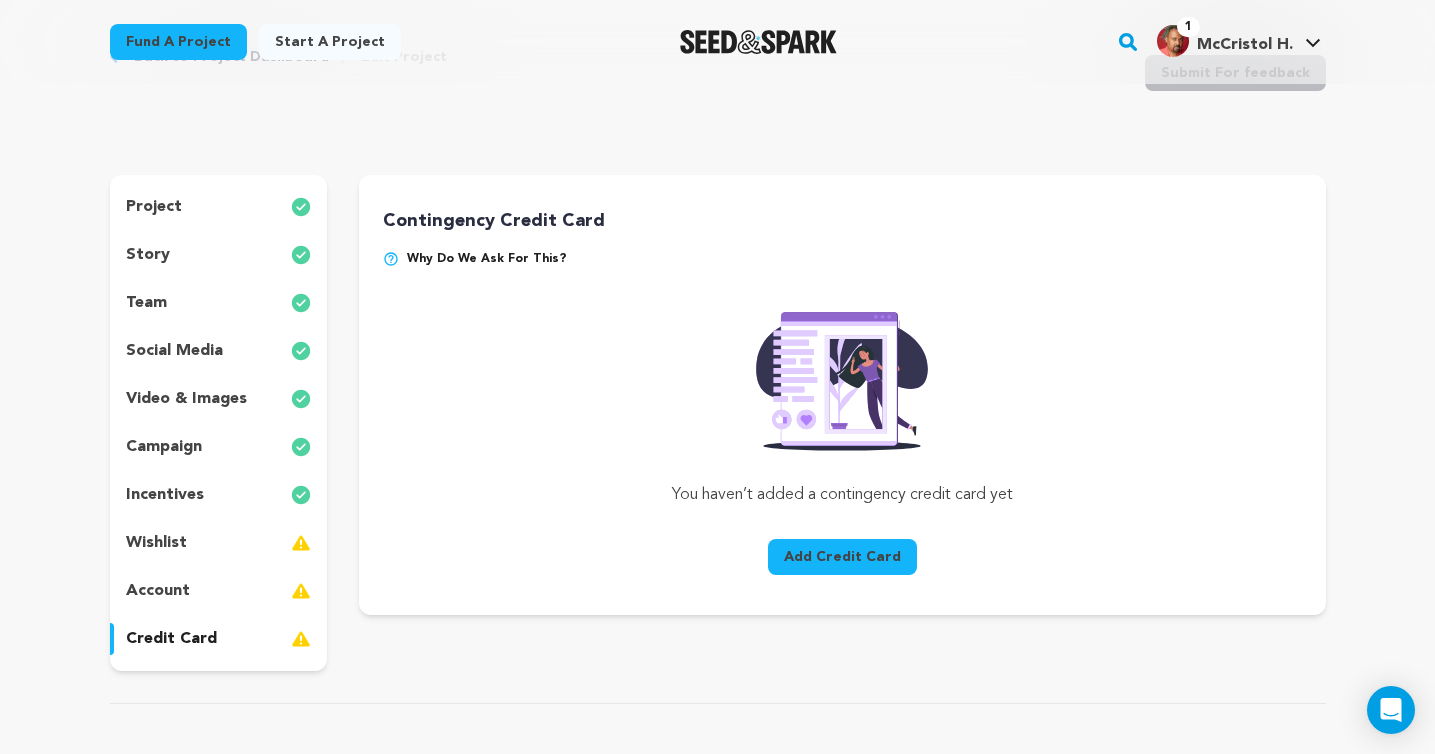 scroll, scrollTop: 67, scrollLeft: 0, axis: vertical 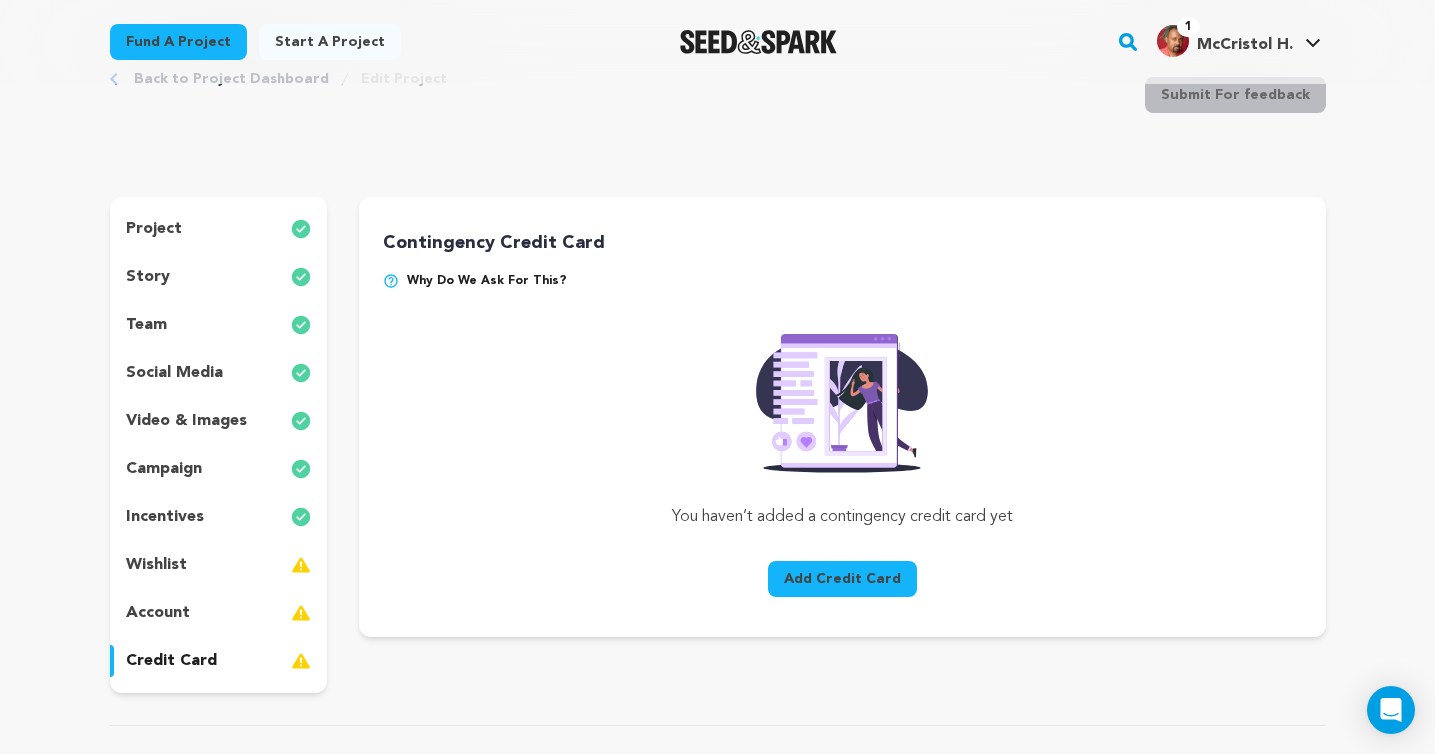 click on "Add Credit Card" at bounding box center [842, 579] 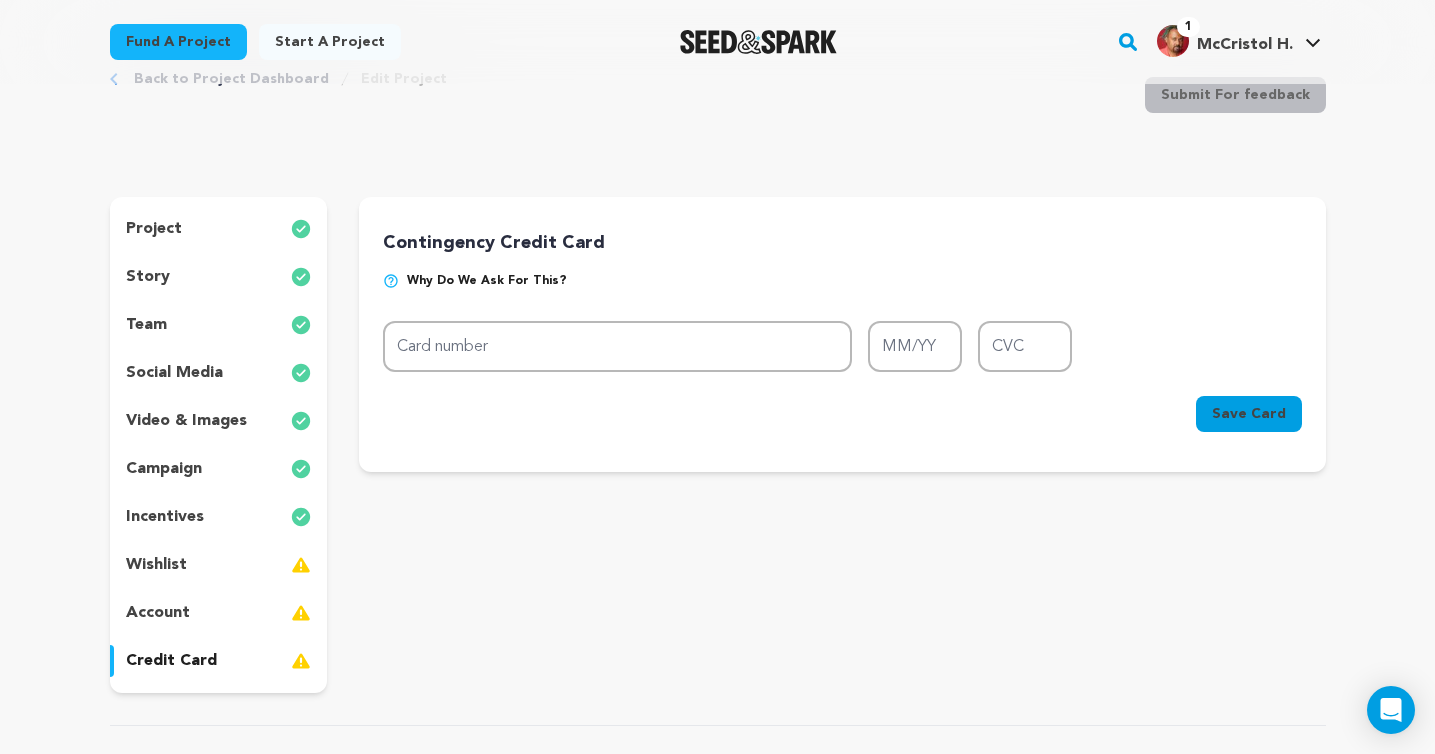 click on "account" at bounding box center [219, 613] 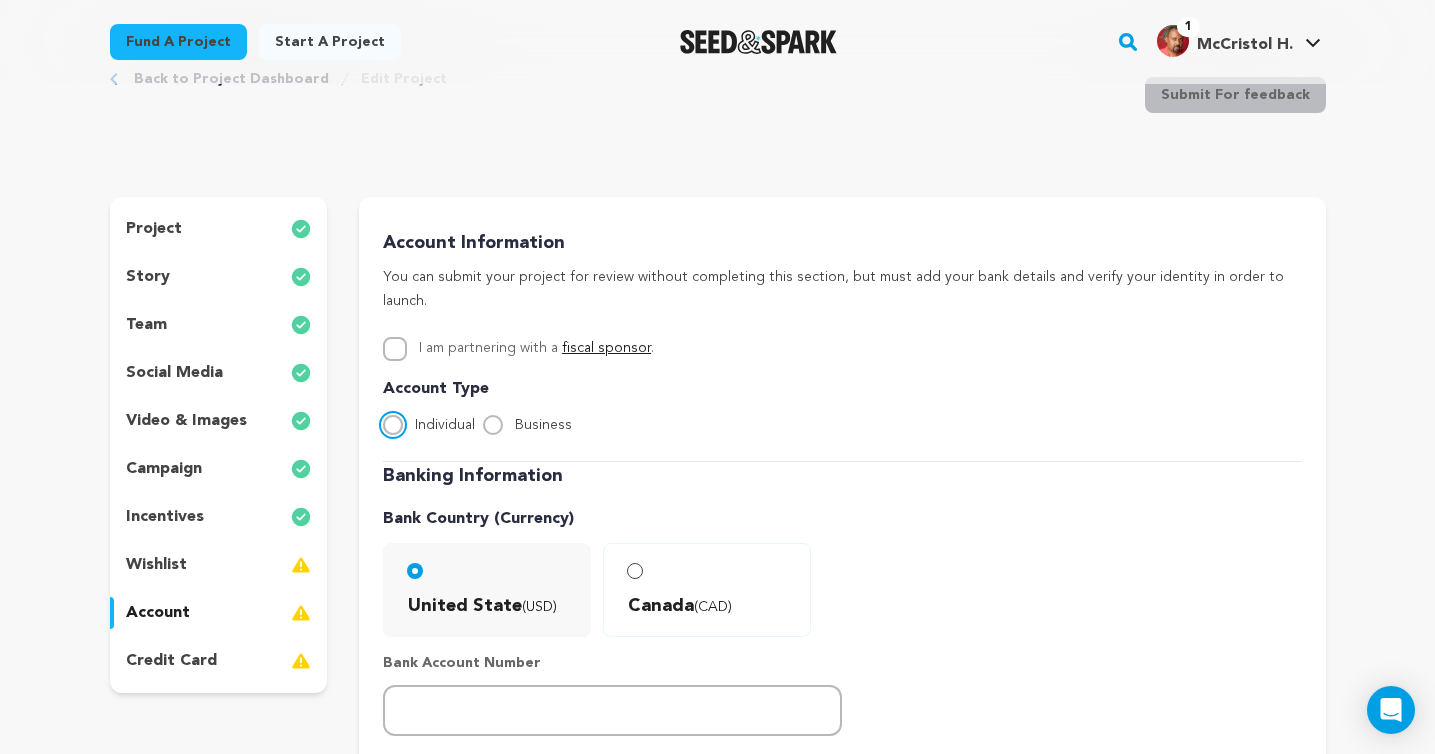 click on "Individual" at bounding box center [393, 425] 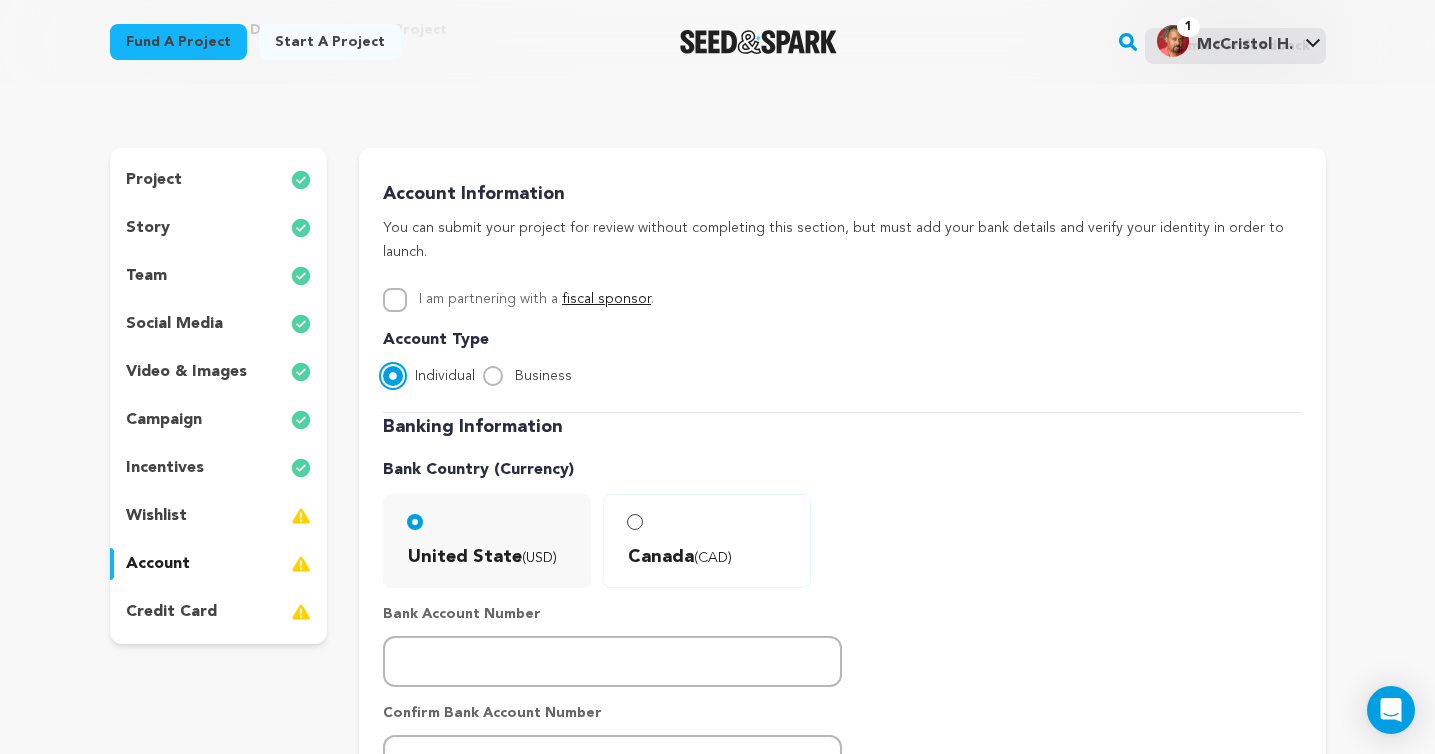 scroll, scrollTop: 110, scrollLeft: 0, axis: vertical 